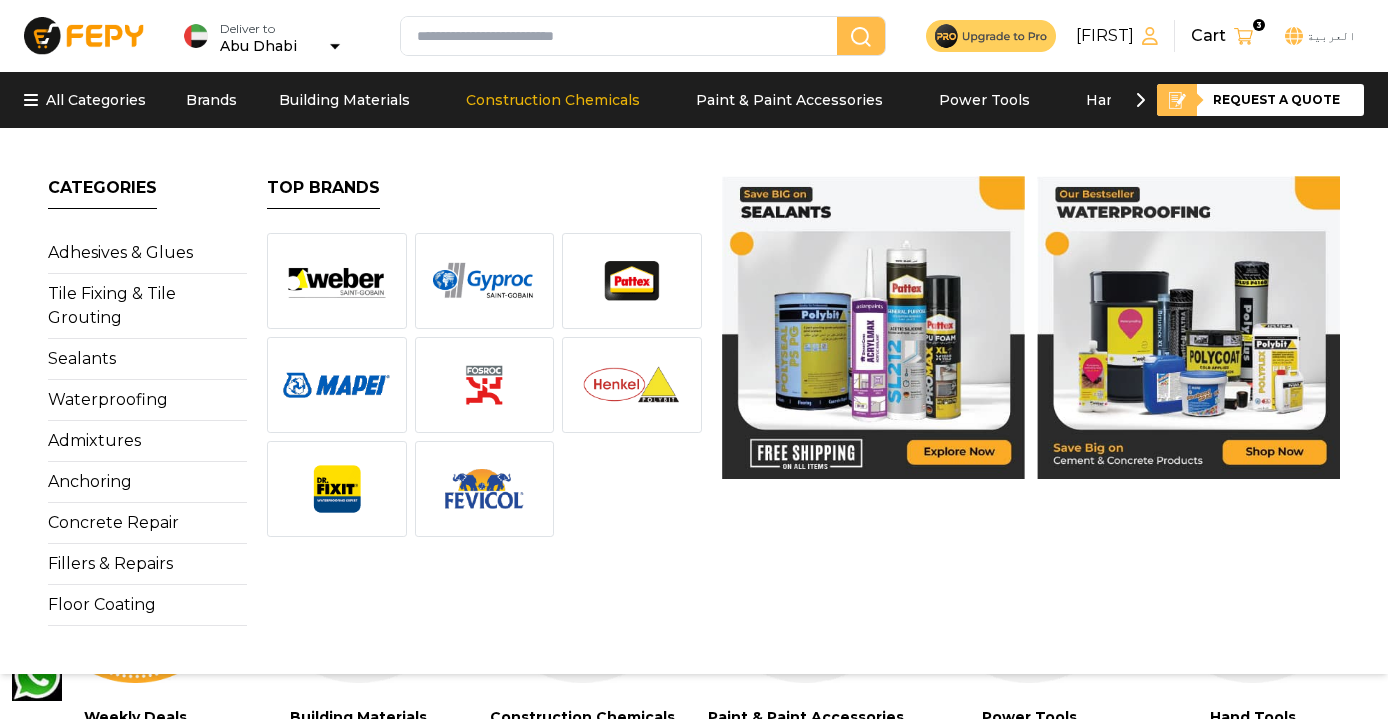 scroll, scrollTop: 0, scrollLeft: 0, axis: both 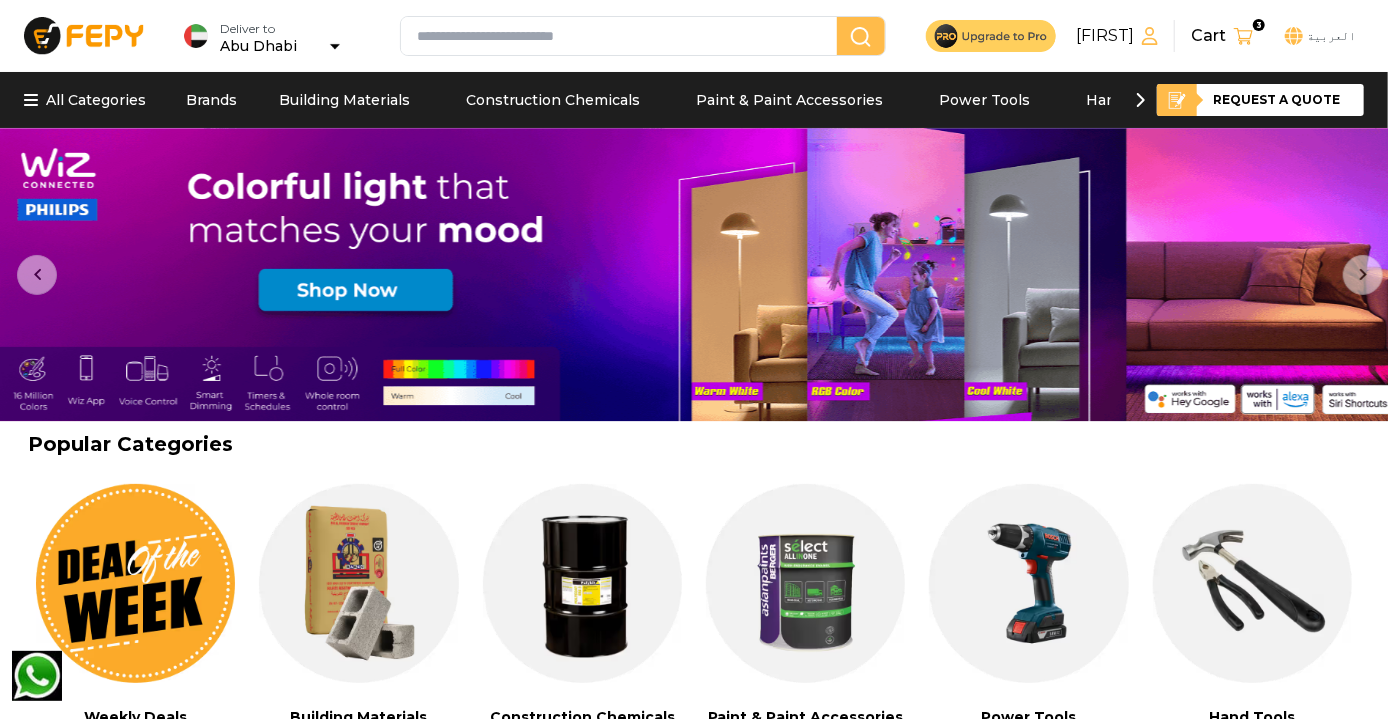 click at bounding box center [623, 36] 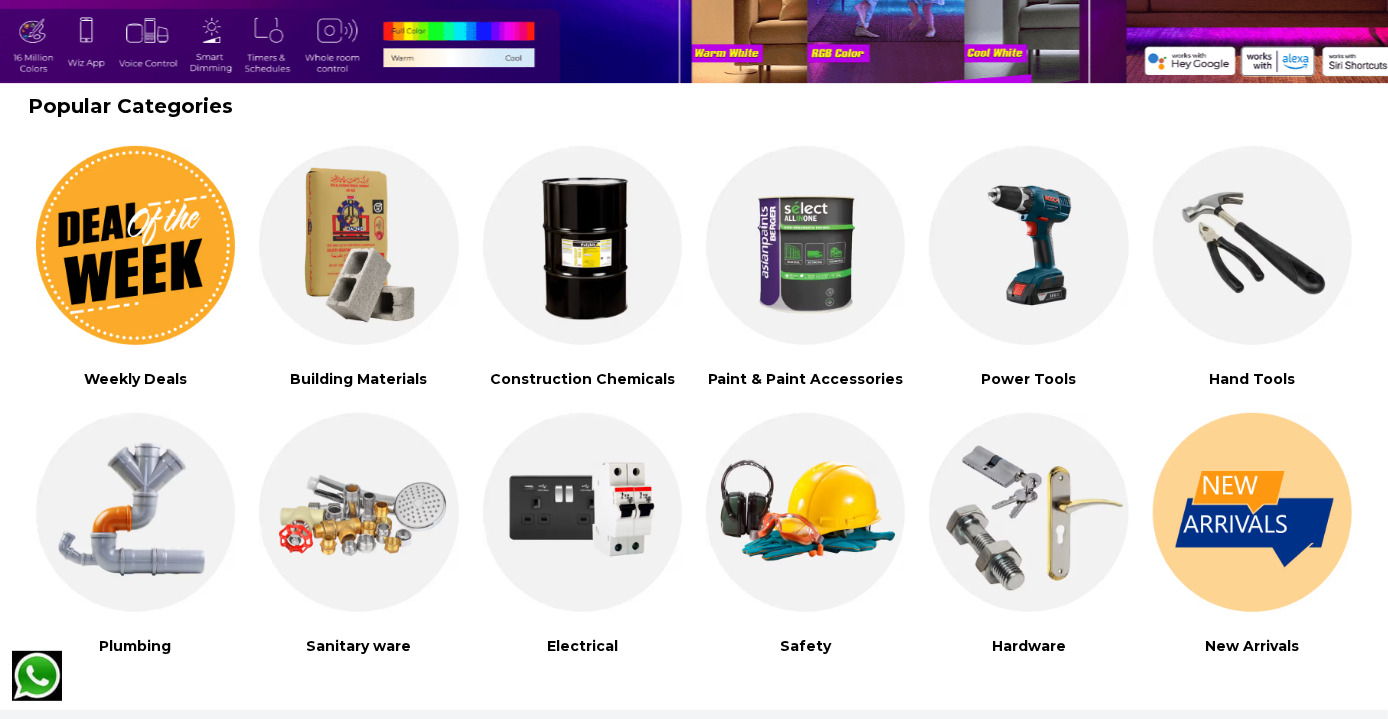 scroll, scrollTop: 340, scrollLeft: 0, axis: vertical 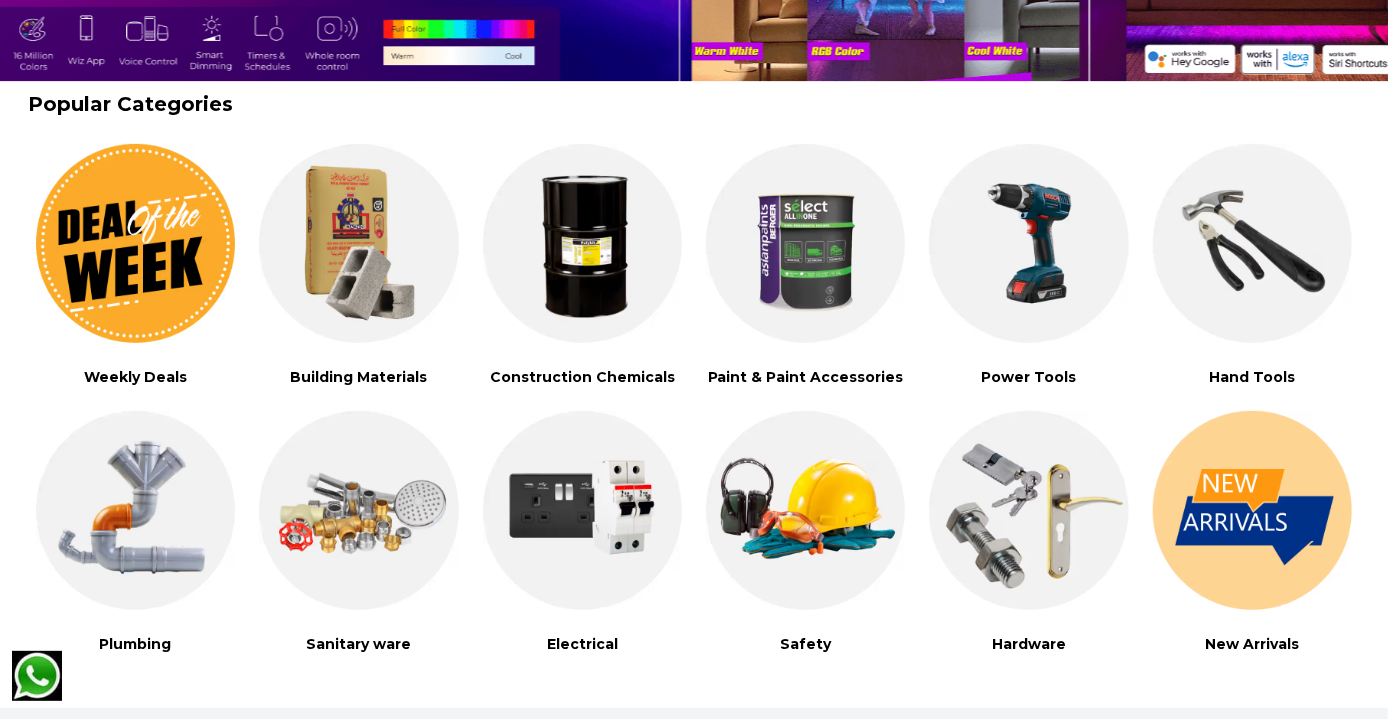 click at bounding box center (582, 243) 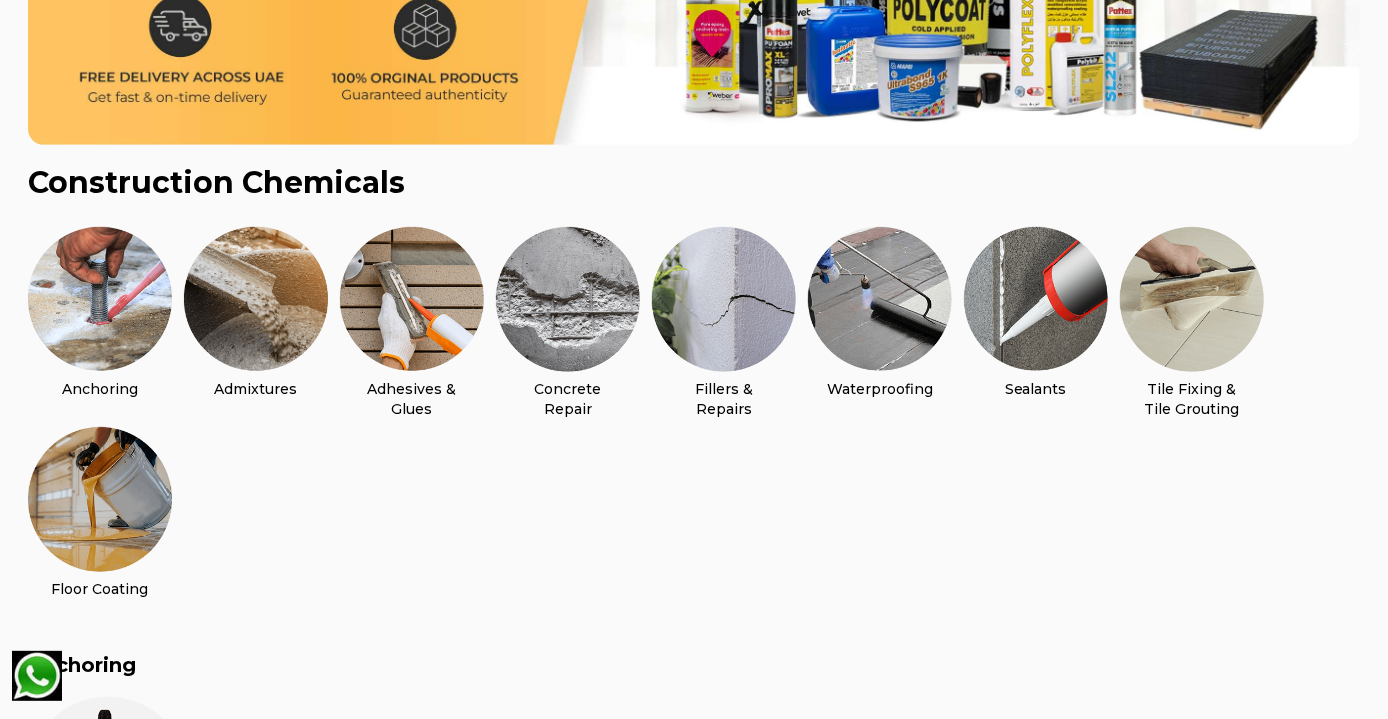 scroll, scrollTop: 388, scrollLeft: 0, axis: vertical 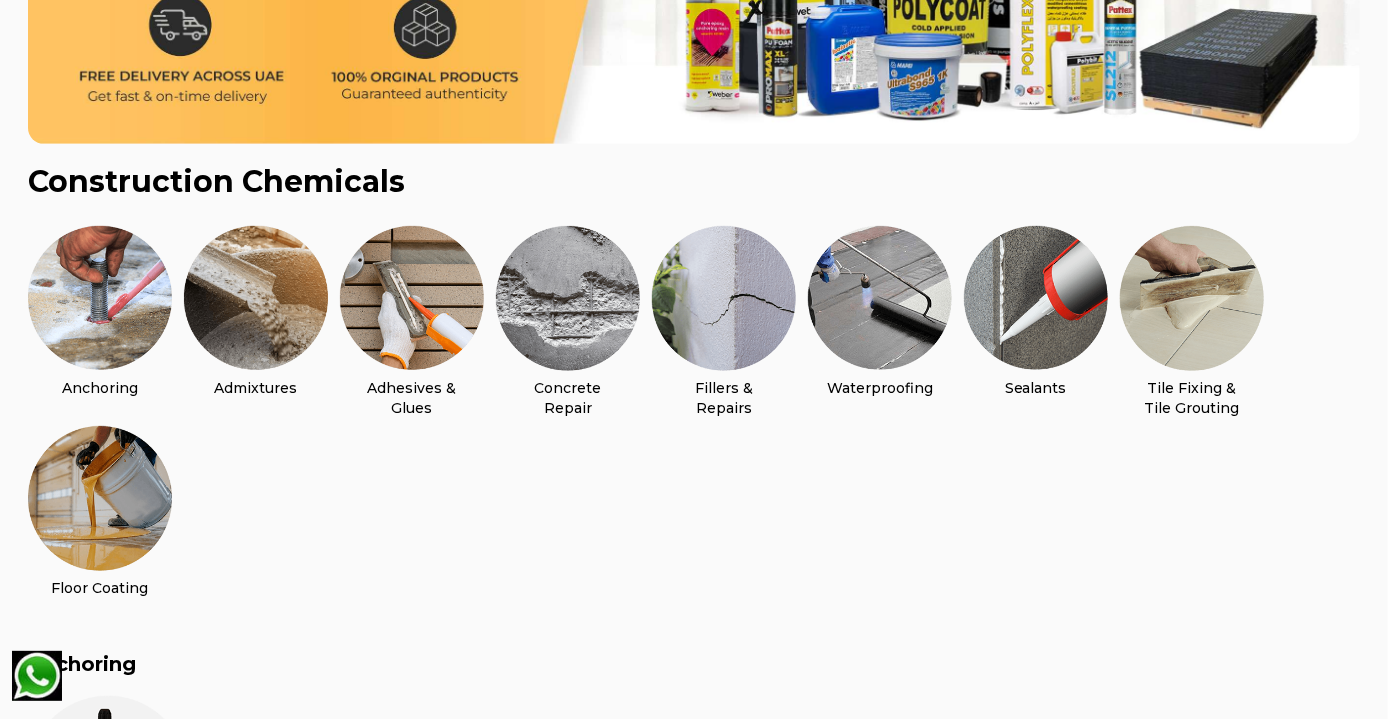 click at bounding box center [880, 298] 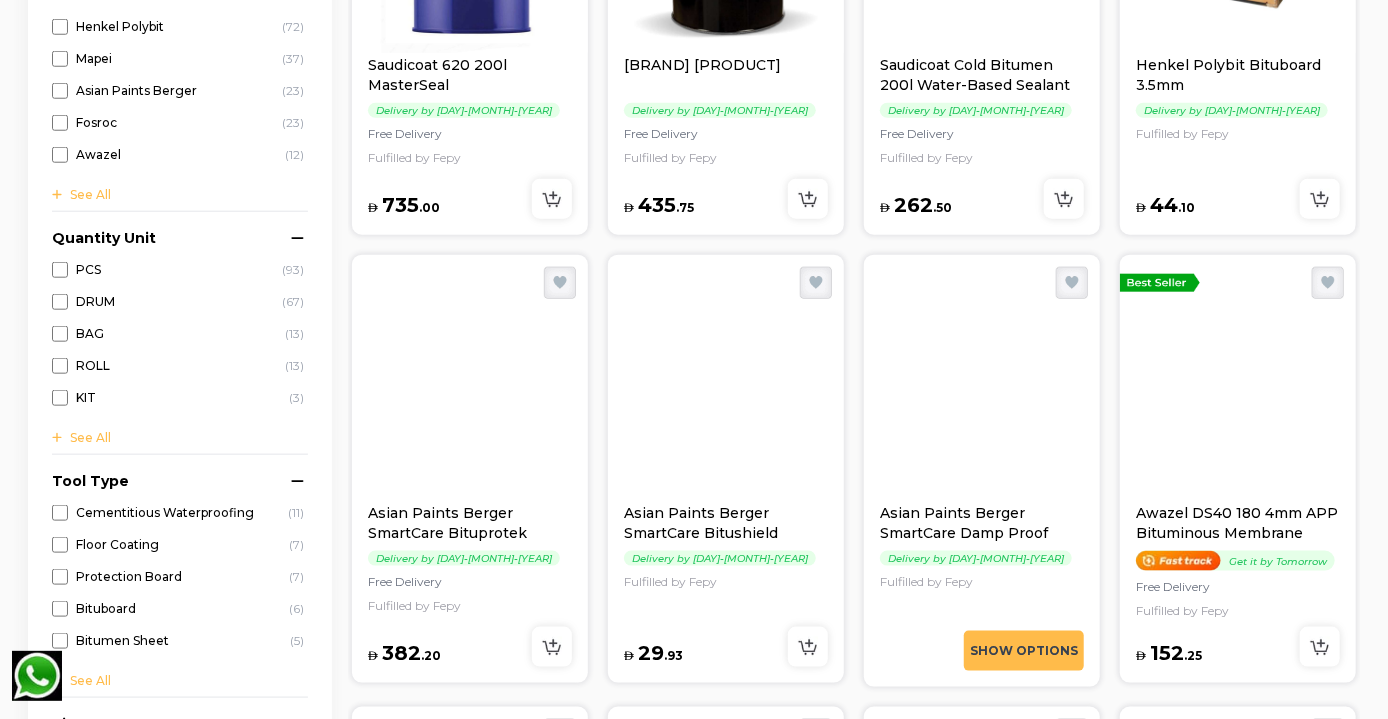 scroll, scrollTop: 930, scrollLeft: 0, axis: vertical 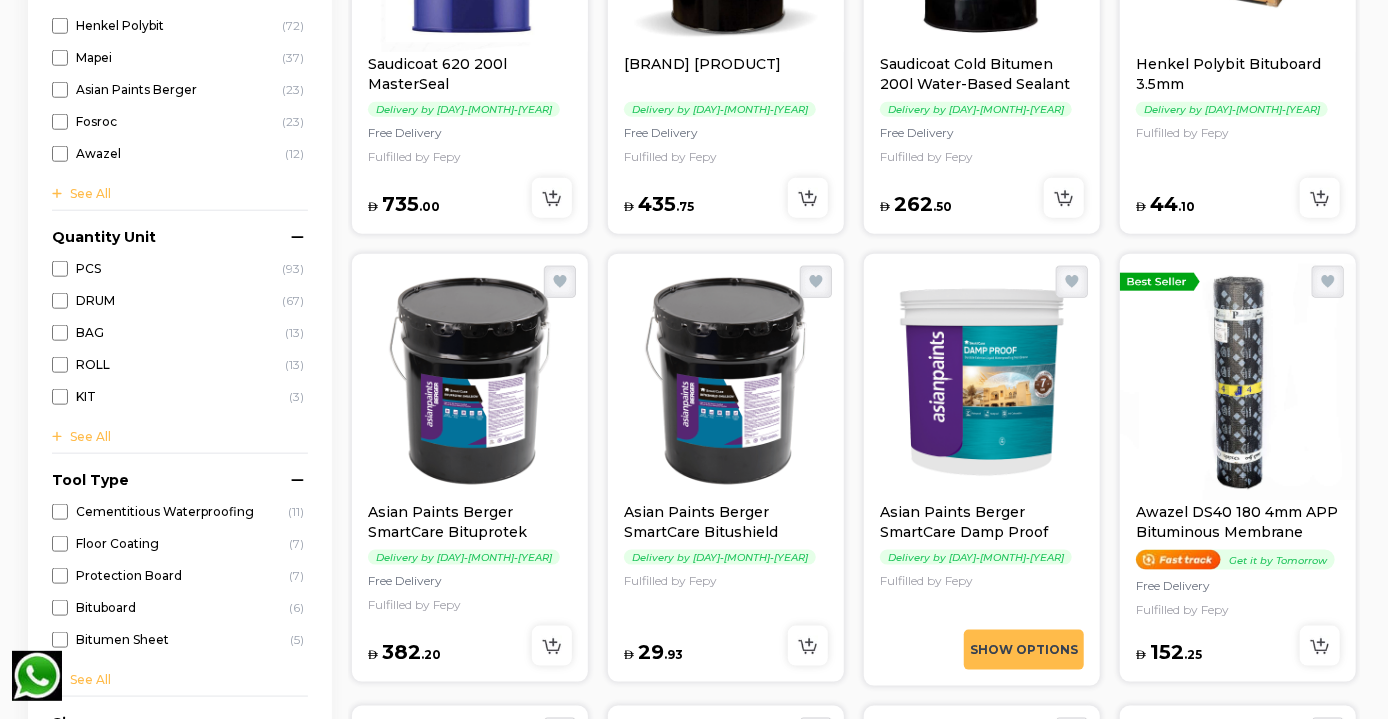 click on "Asian Paints Berger SmartCare Damp Proof" at bounding box center (982, 522) 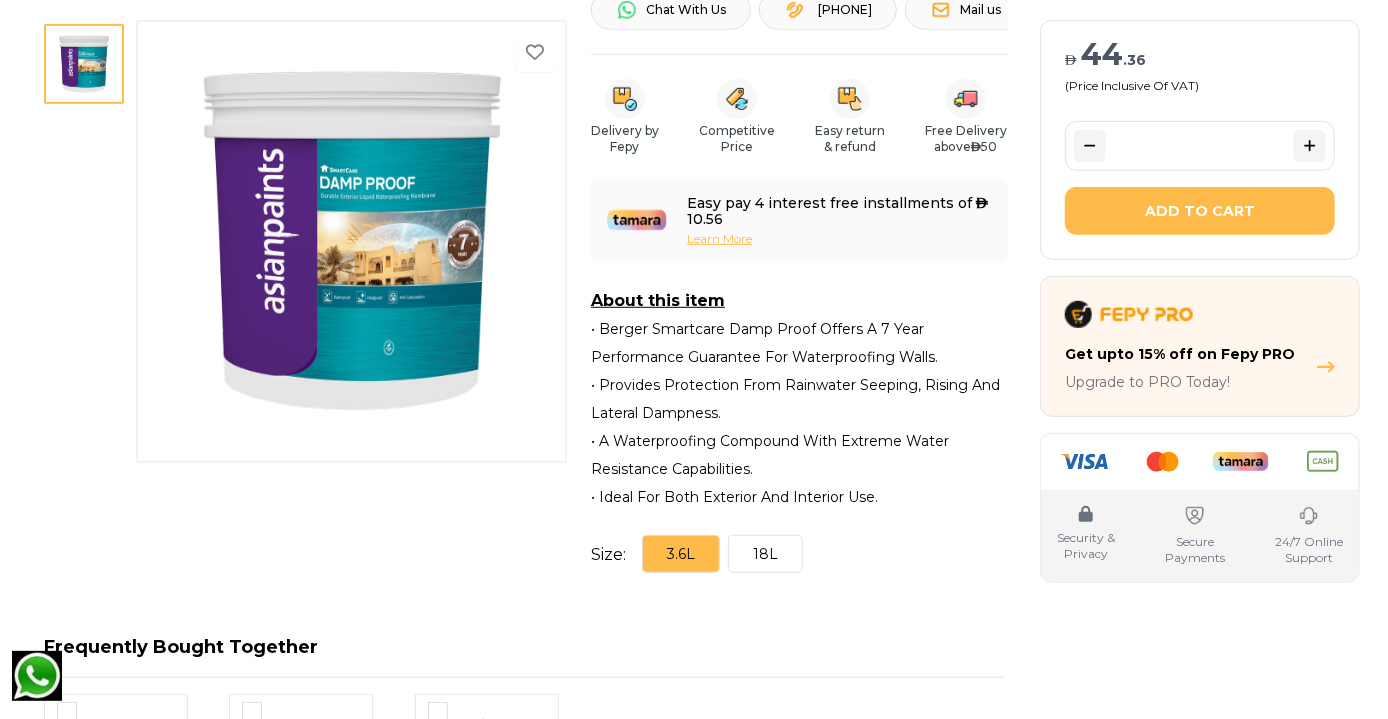 scroll, scrollTop: 501, scrollLeft: 0, axis: vertical 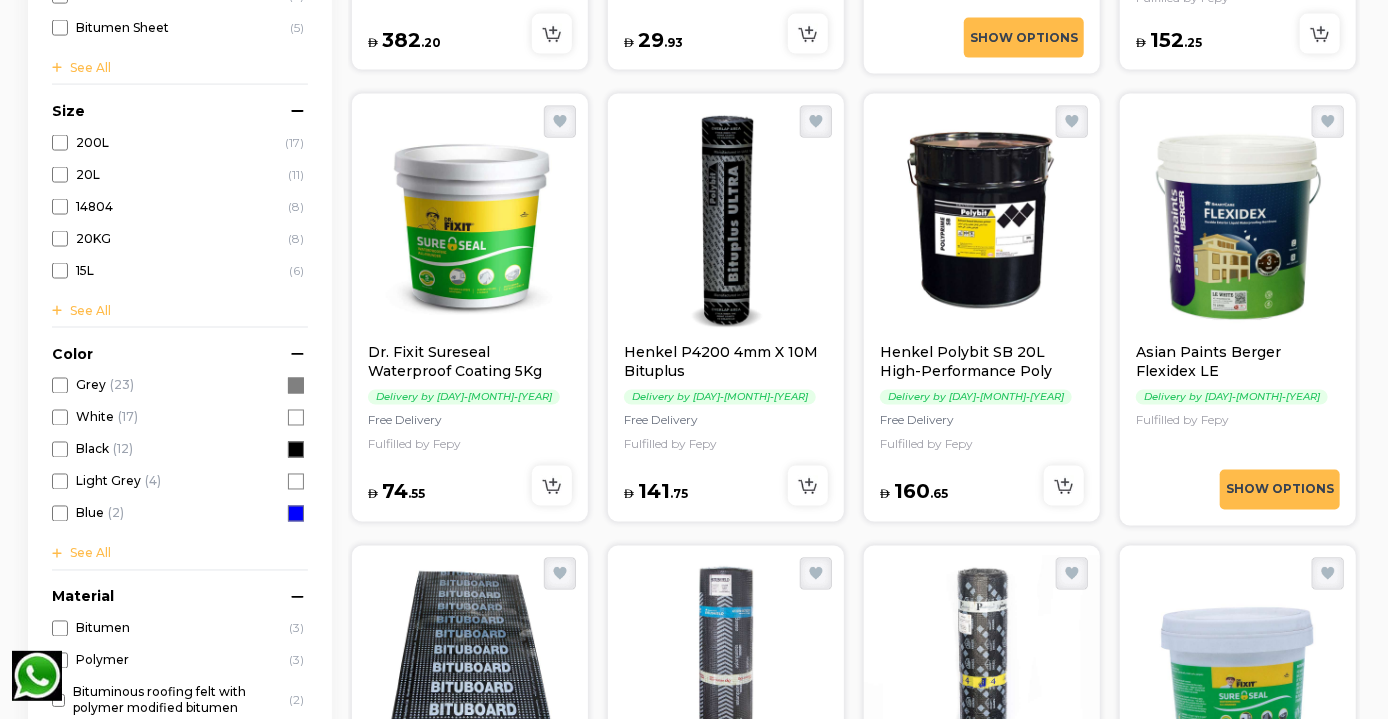 click at bounding box center [470, 222] 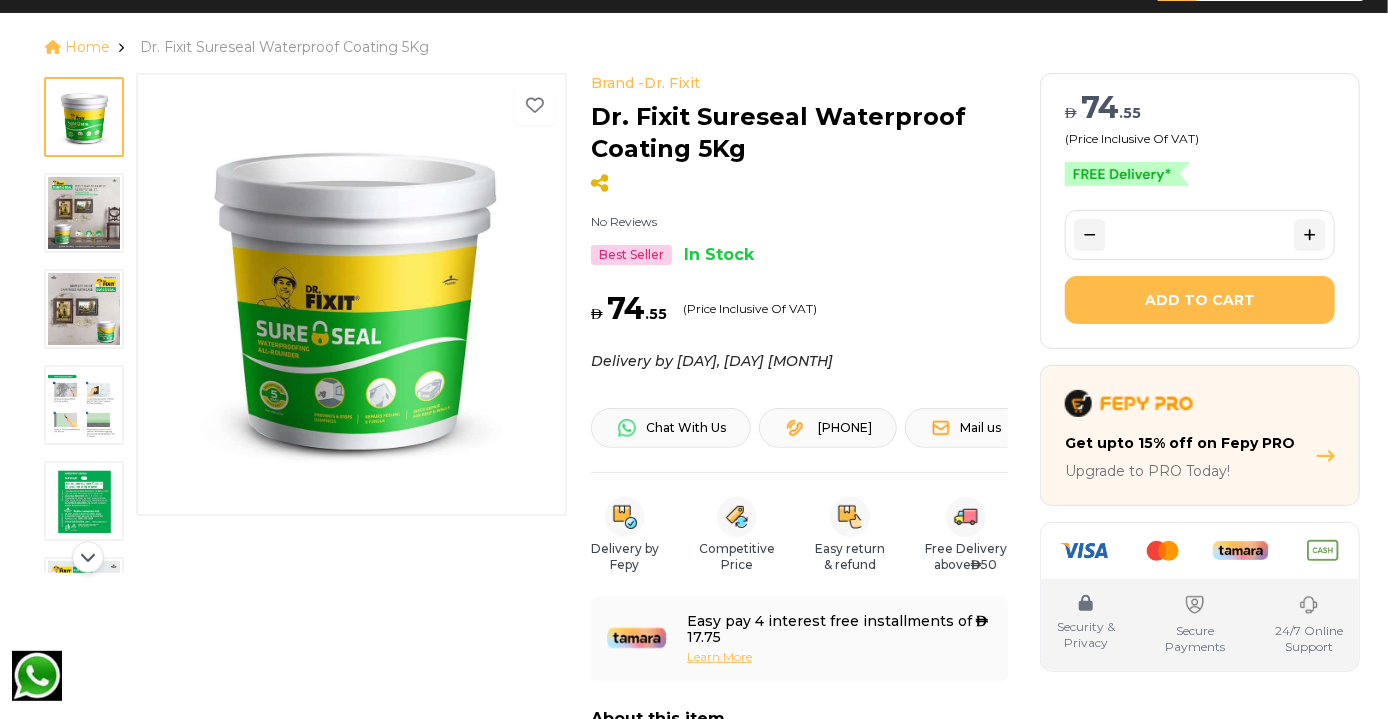 scroll, scrollTop: 123, scrollLeft: 0, axis: vertical 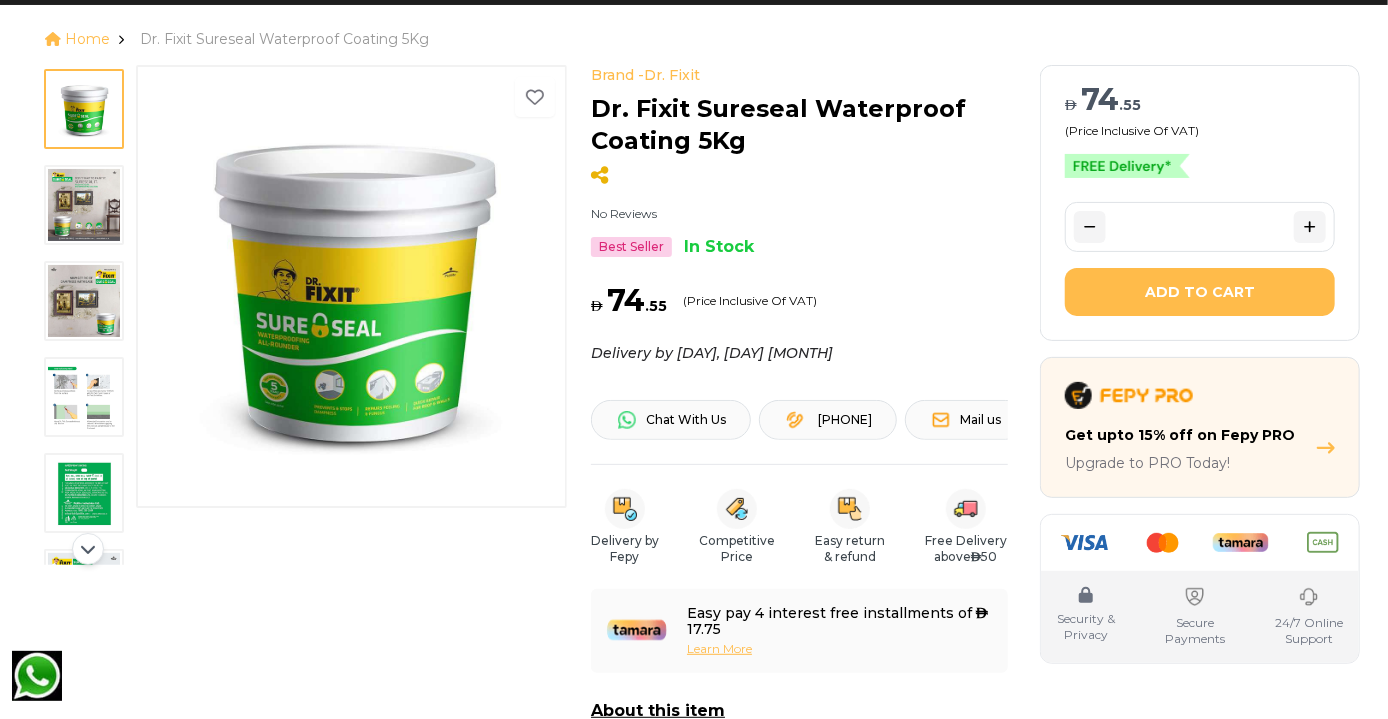 click at bounding box center [84, 205] 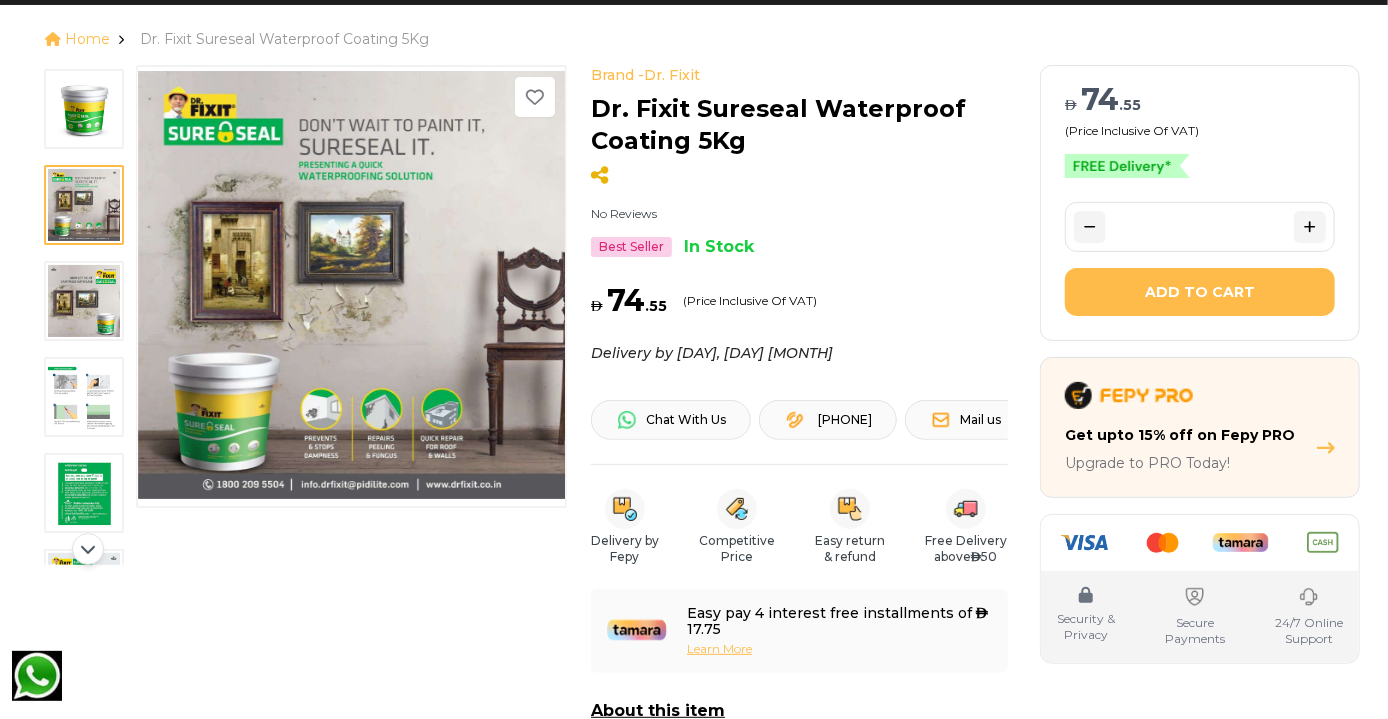 click at bounding box center [84, 397] 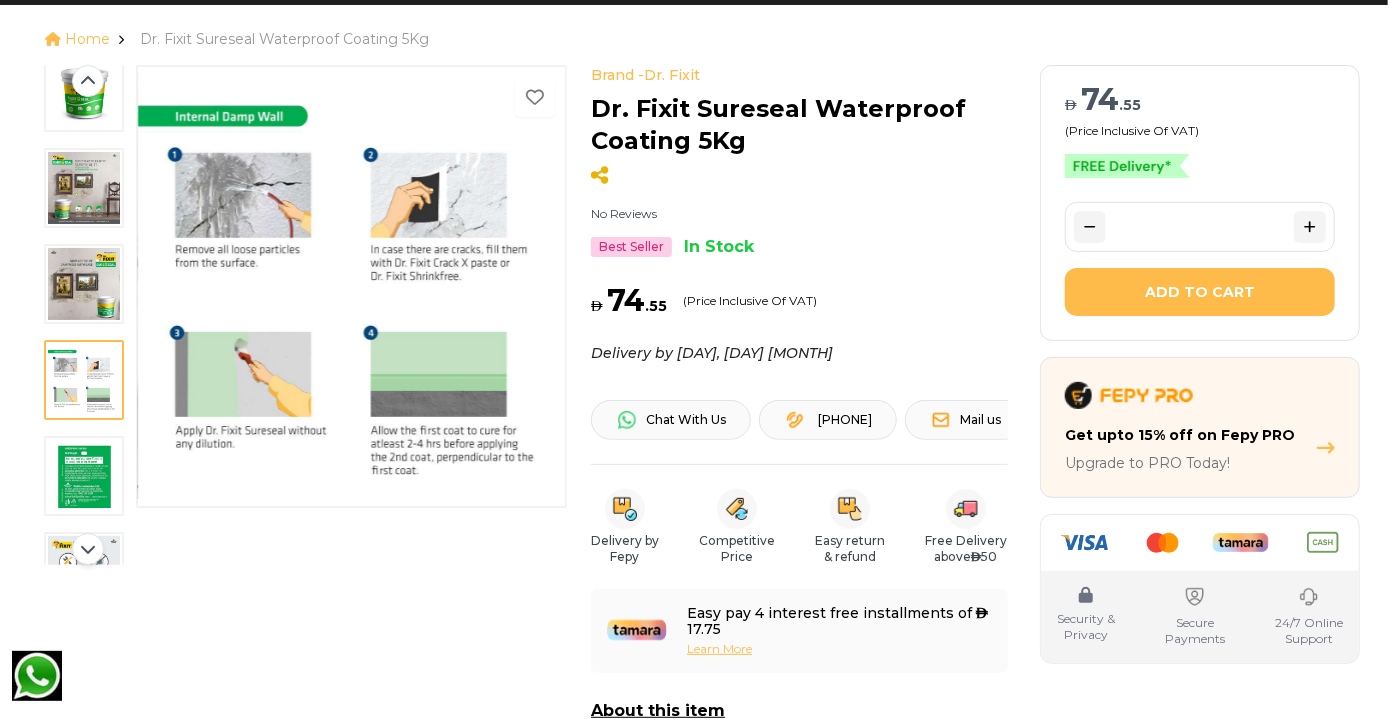 scroll, scrollTop: 163, scrollLeft: 0, axis: vertical 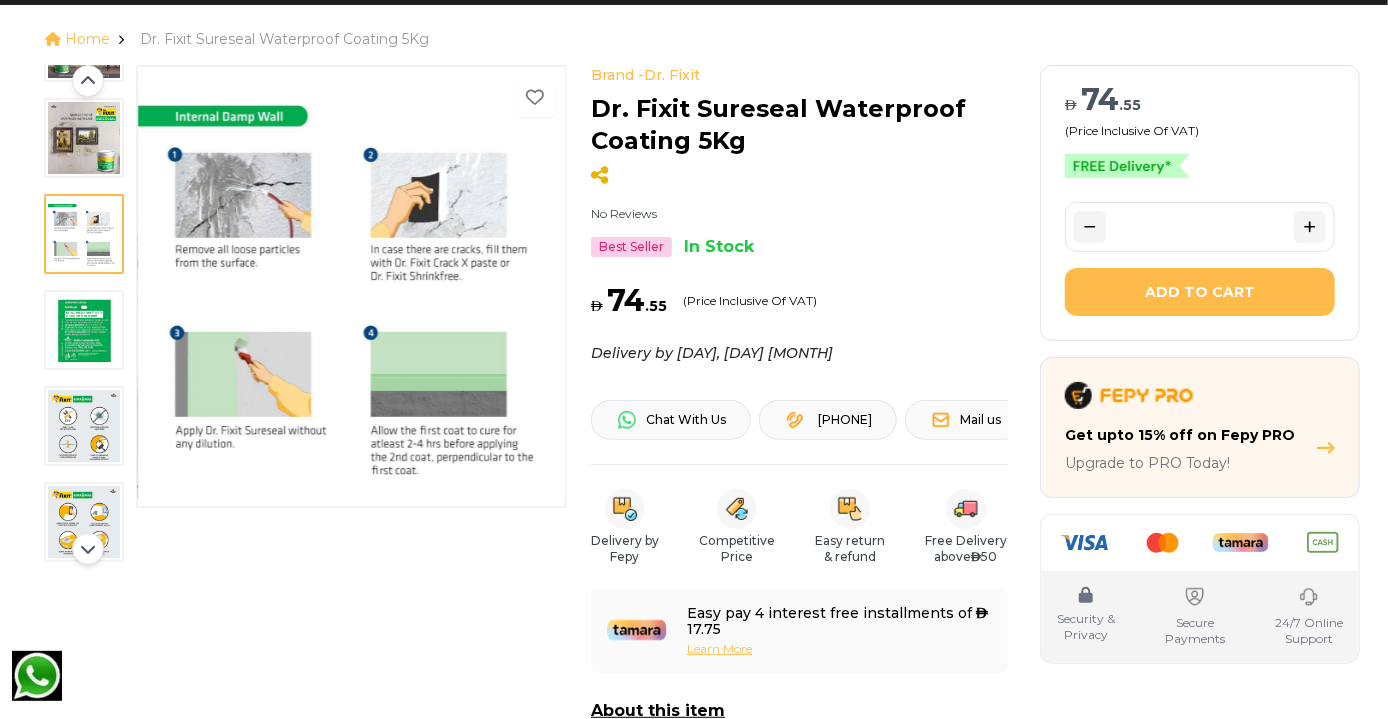 click at bounding box center [84, 426] 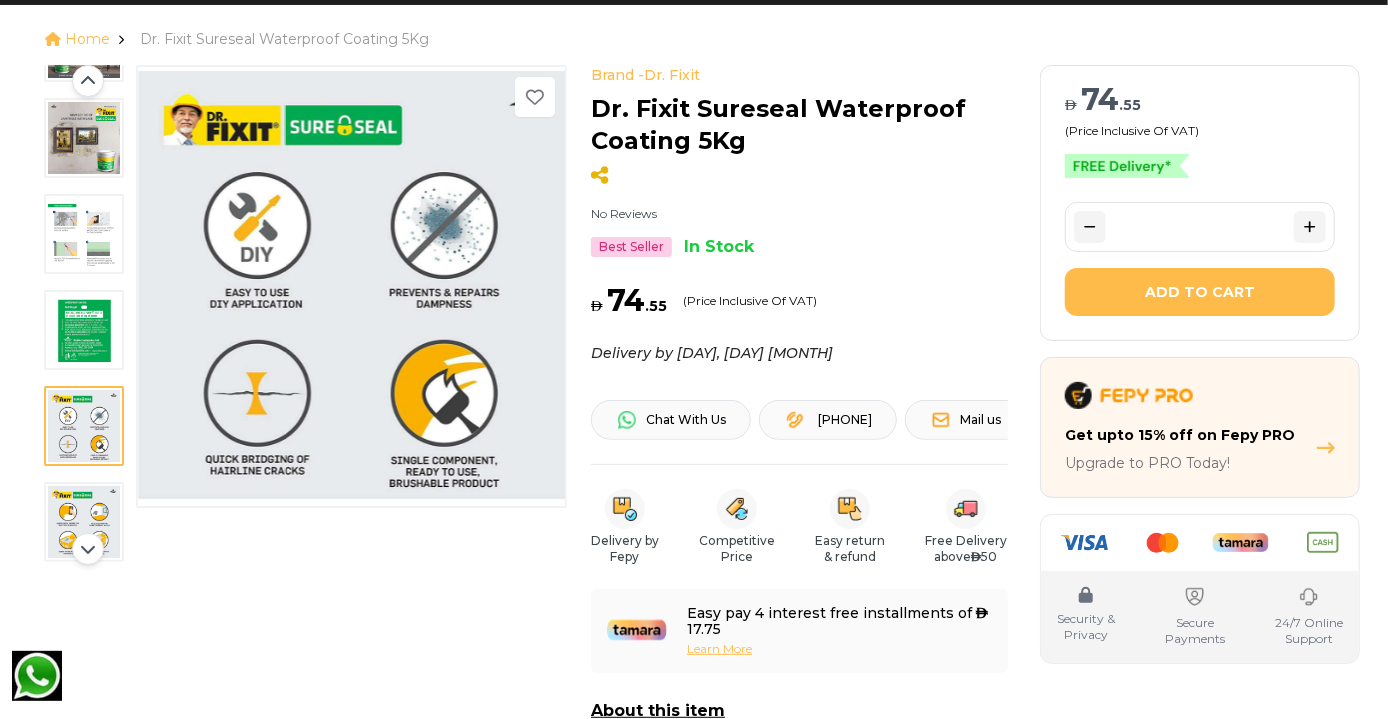 scroll, scrollTop: 160, scrollLeft: 0, axis: vertical 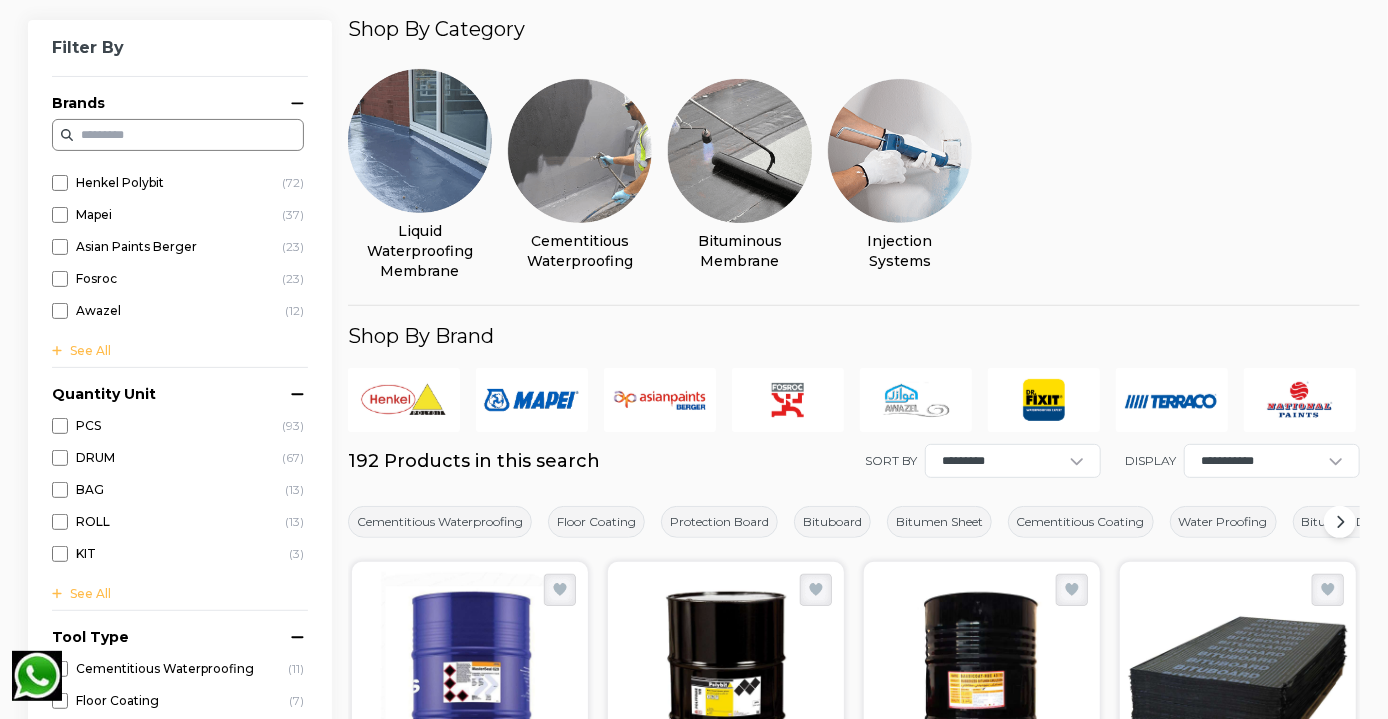 click at bounding box center [580, 151] 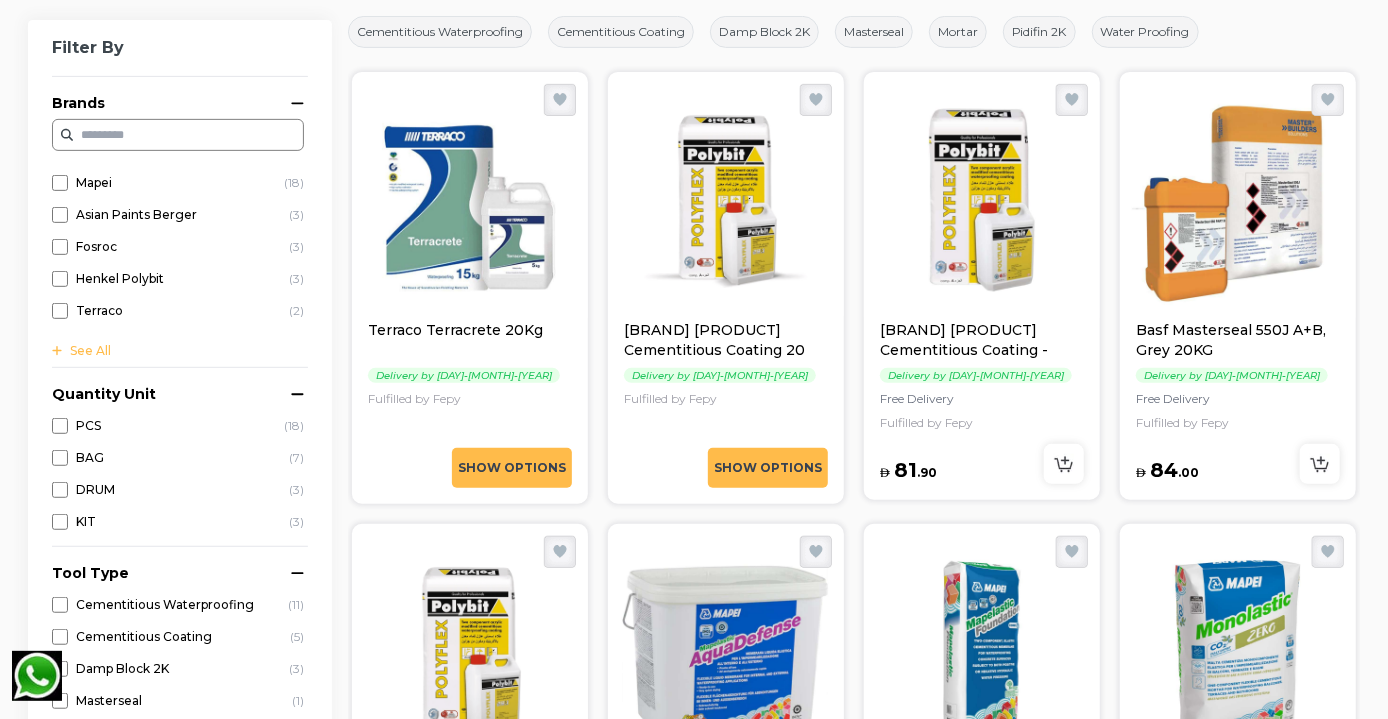 scroll, scrollTop: 374, scrollLeft: 0, axis: vertical 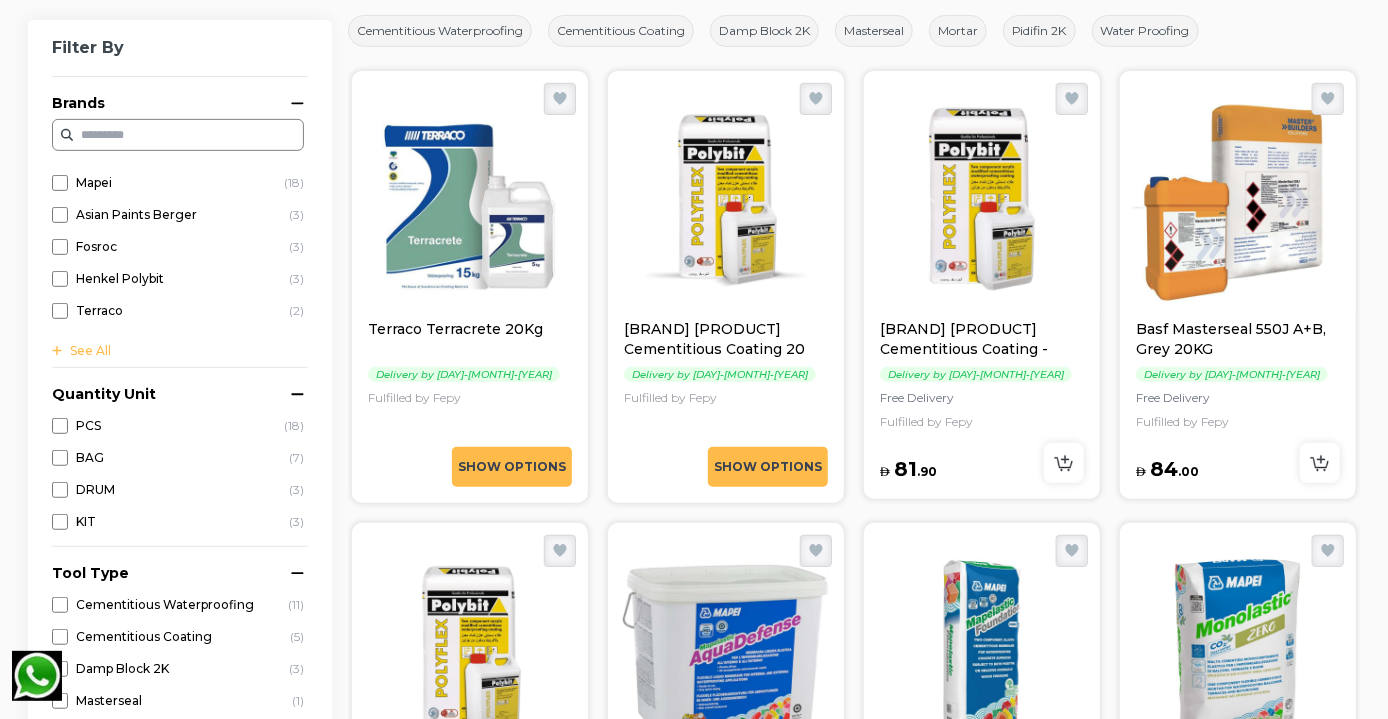 click on "[BRAND] [PRODUCT] Cementitious Coating 20 KG" at bounding box center [726, 339] 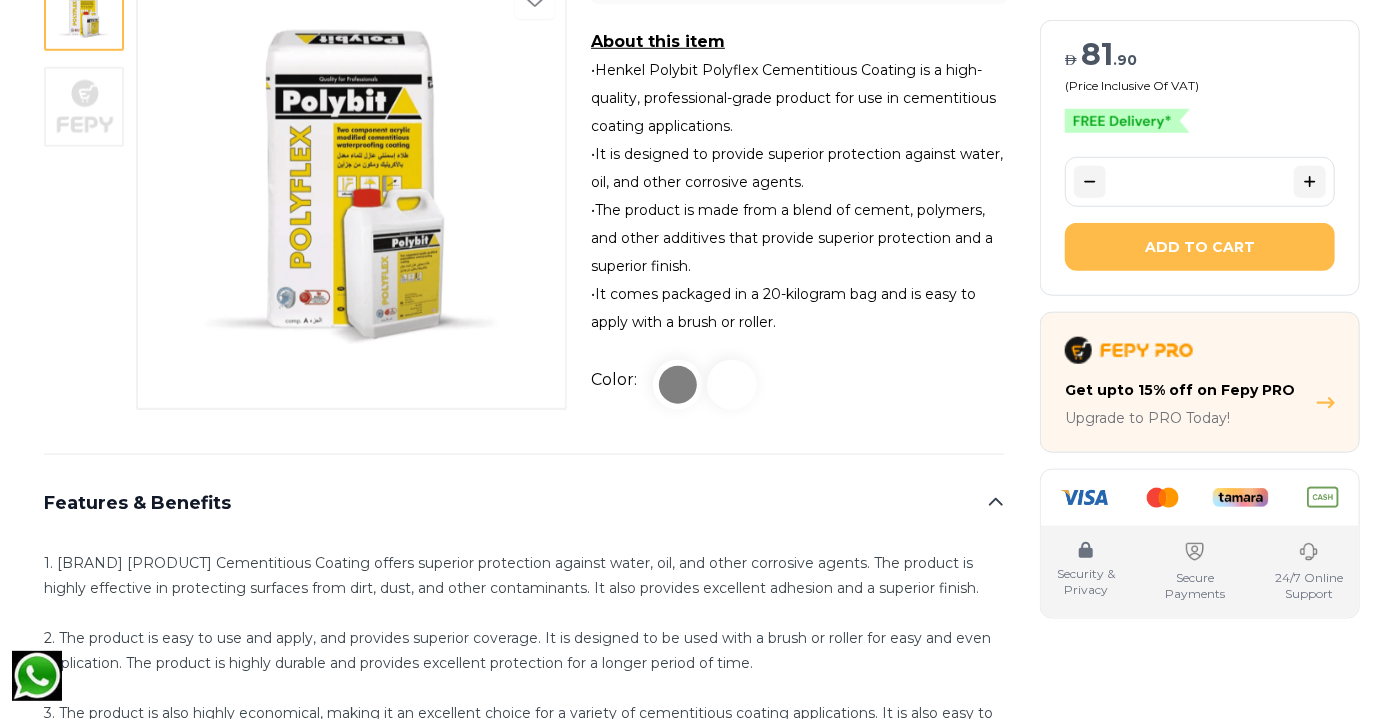 scroll, scrollTop: 829, scrollLeft: 0, axis: vertical 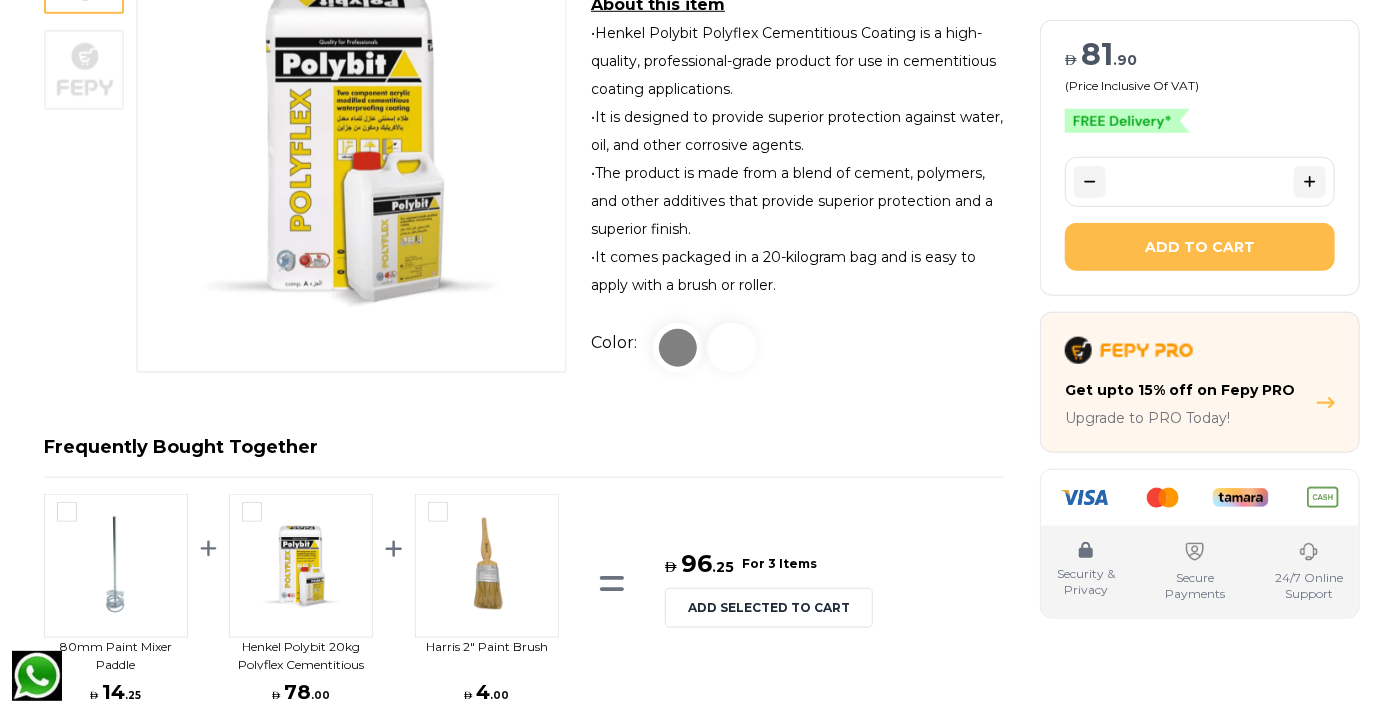 click at bounding box center [732, 348] 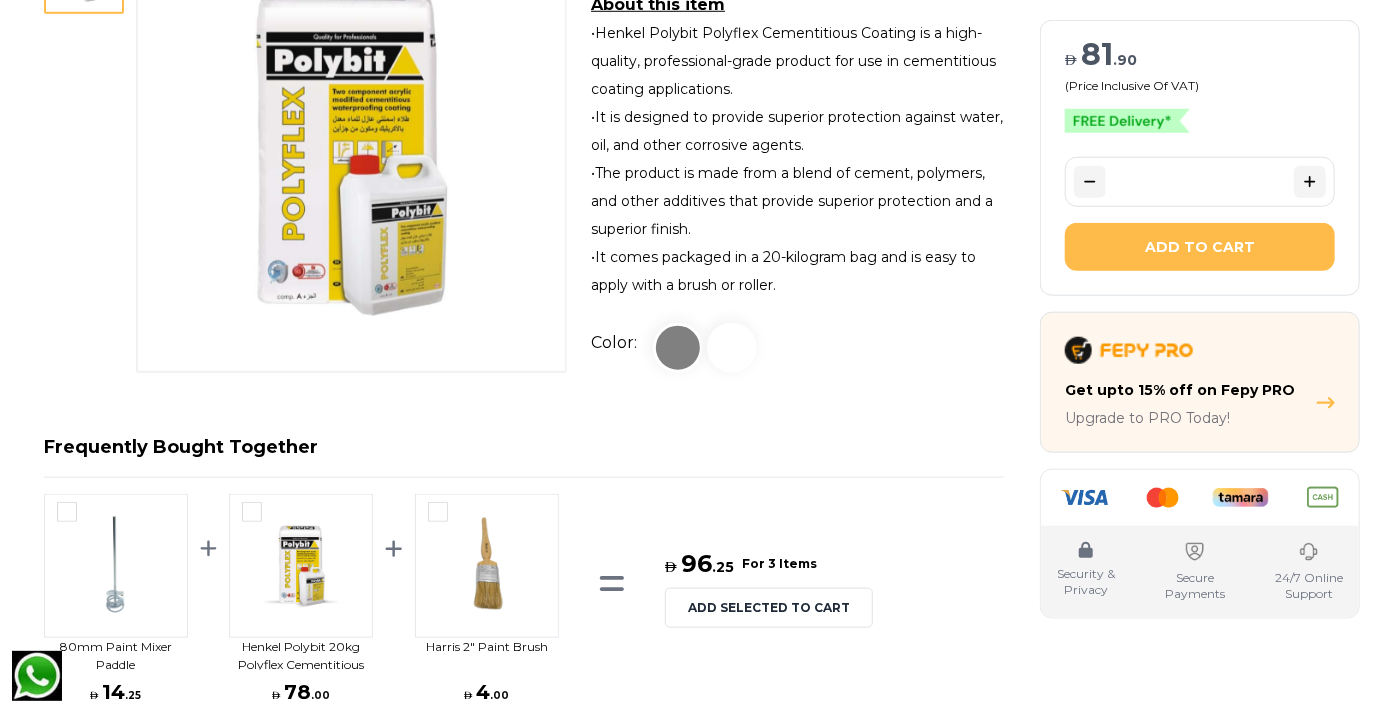 click at bounding box center [678, 348] 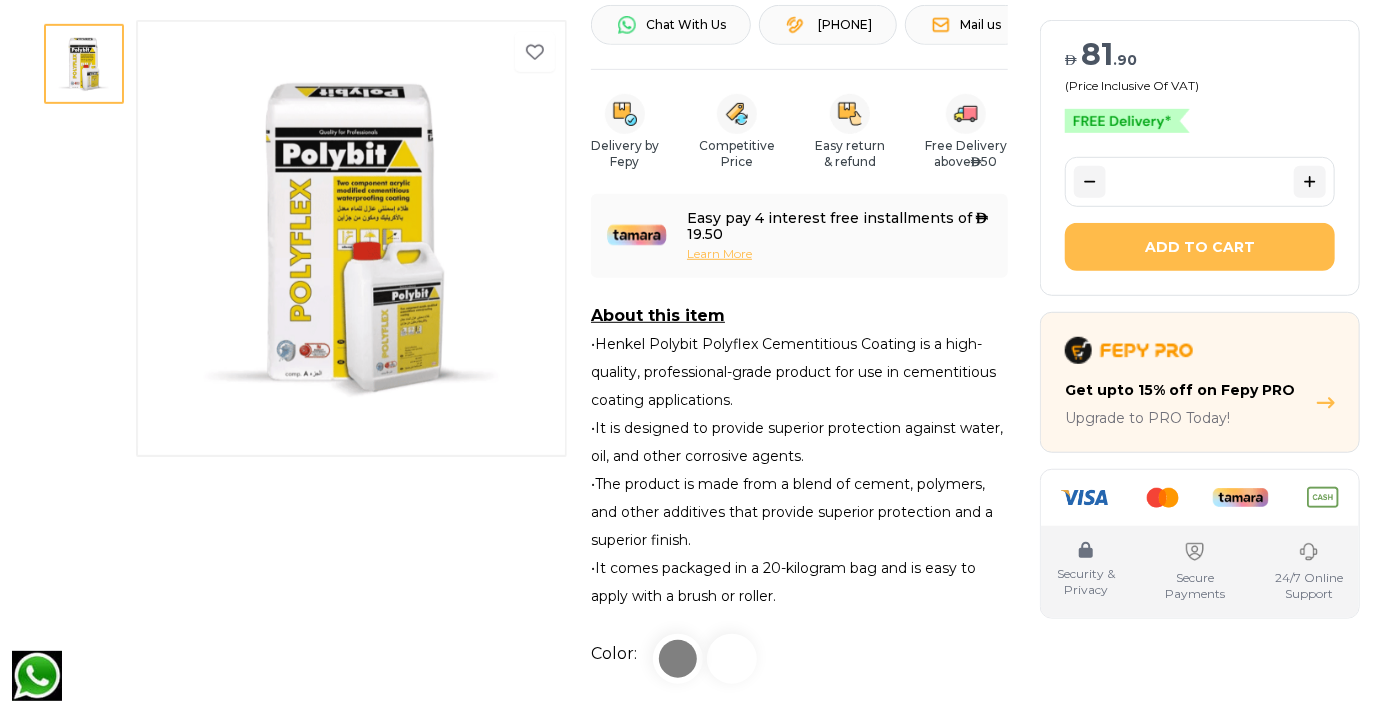 scroll, scrollTop: 519, scrollLeft: 0, axis: vertical 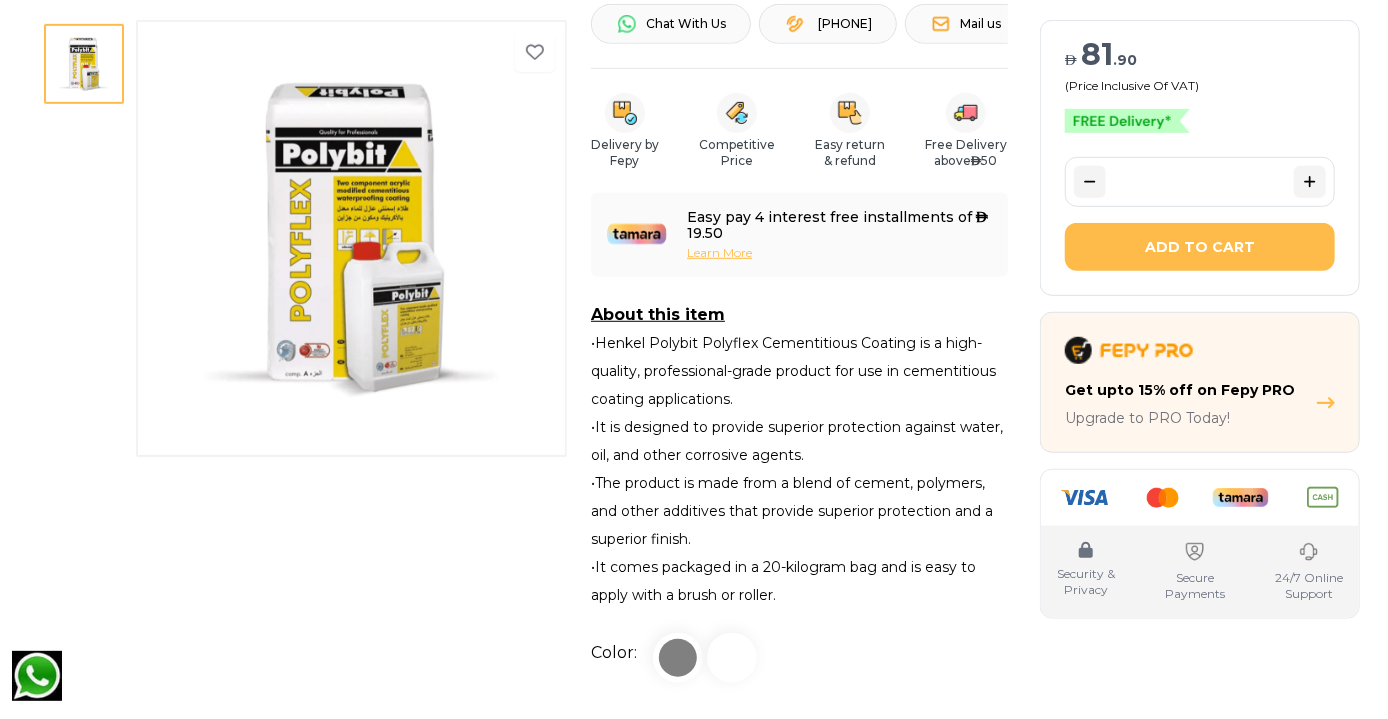 click on "•[BRAND] [PRODUCT] Cementitious Coating is a high-quality, professional-grade product for use in cementitious coating applications. •It is designed to provide superior protection against water, oil, and other corrosive agents. •The product is made from a blend of cement, polymers, and other additives that provide superior protection and a superior finish. •It comes packaged in a 20-kilogram bag and is easy to apply with a brush or roller." at bounding box center [799, 469] 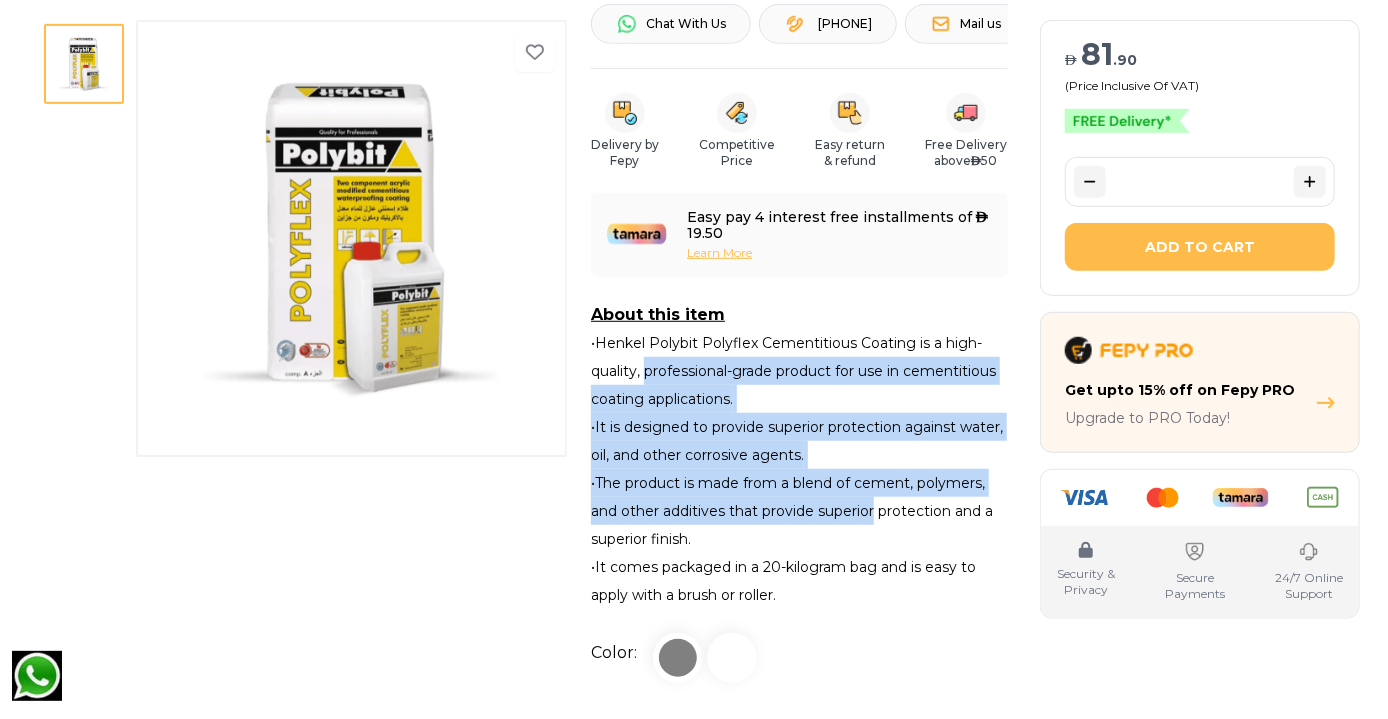 drag, startPoint x: 714, startPoint y: 370, endPoint x: 864, endPoint y: 516, distance: 209.32272 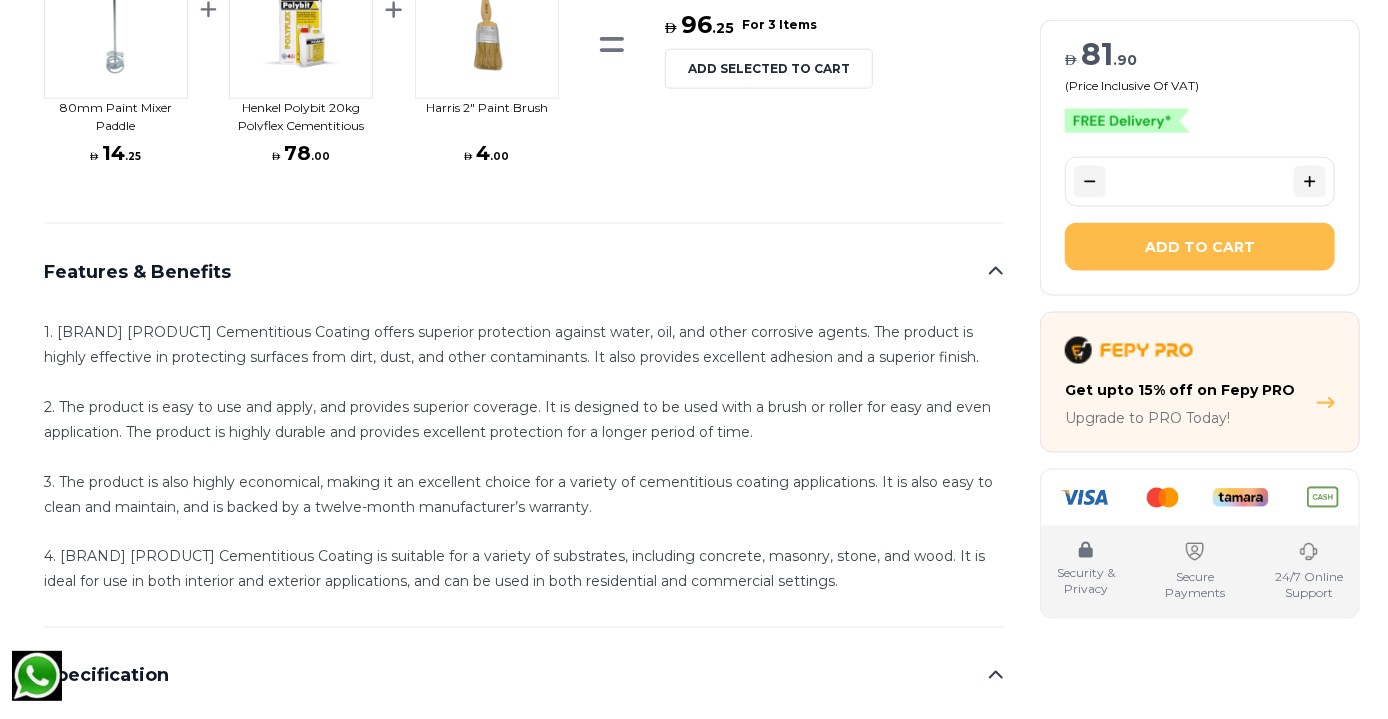 scroll, scrollTop: 1369, scrollLeft: 0, axis: vertical 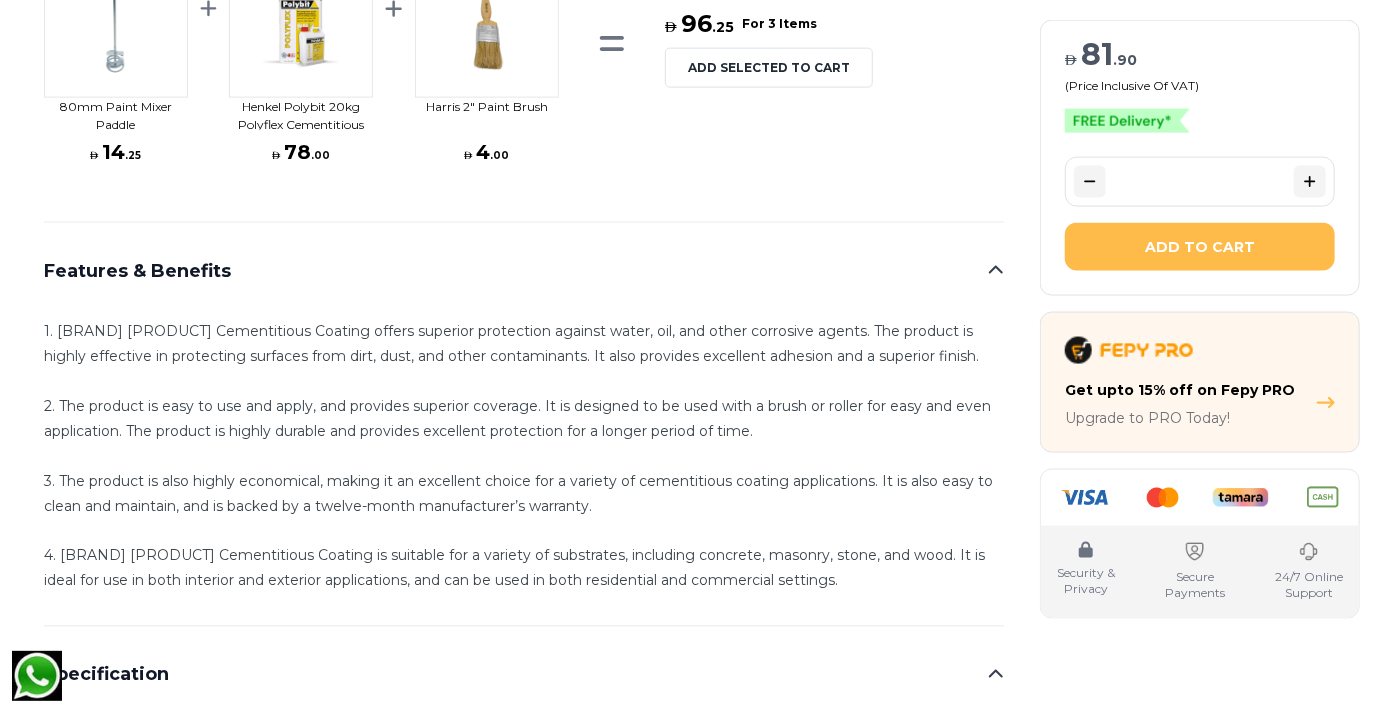 click on "1. Henkel Polybit Polyflex Cementitious Coating offers superior protection against water, oil, and other corrosive agents. The product is highly effective in protecting surfaces from dirt, dust, and other contaminants. It also provides excellent adhesion and a superior finish. 2. The product is easy to use and apply, and provides superior coverage. It is designed to be used with a brush or roller for easy and even application. The product is highly durable and provides excellent protection for a longer period of time. 3. The product is also highly economical, making it an excellent choice for a variety of cementitious coating applications. It is also easy to clean and maintain, and is backed by a twelve-month manufacturer’s warranty. 4. Henkel Polybit Polyflex Cementitious Coating is suitable for a variety of substrates, including concrete, masonry, stone, and wood. It is ideal for use in both interior and exterior applications, and can be used in both residential and commercial settings." at bounding box center [524, 456] 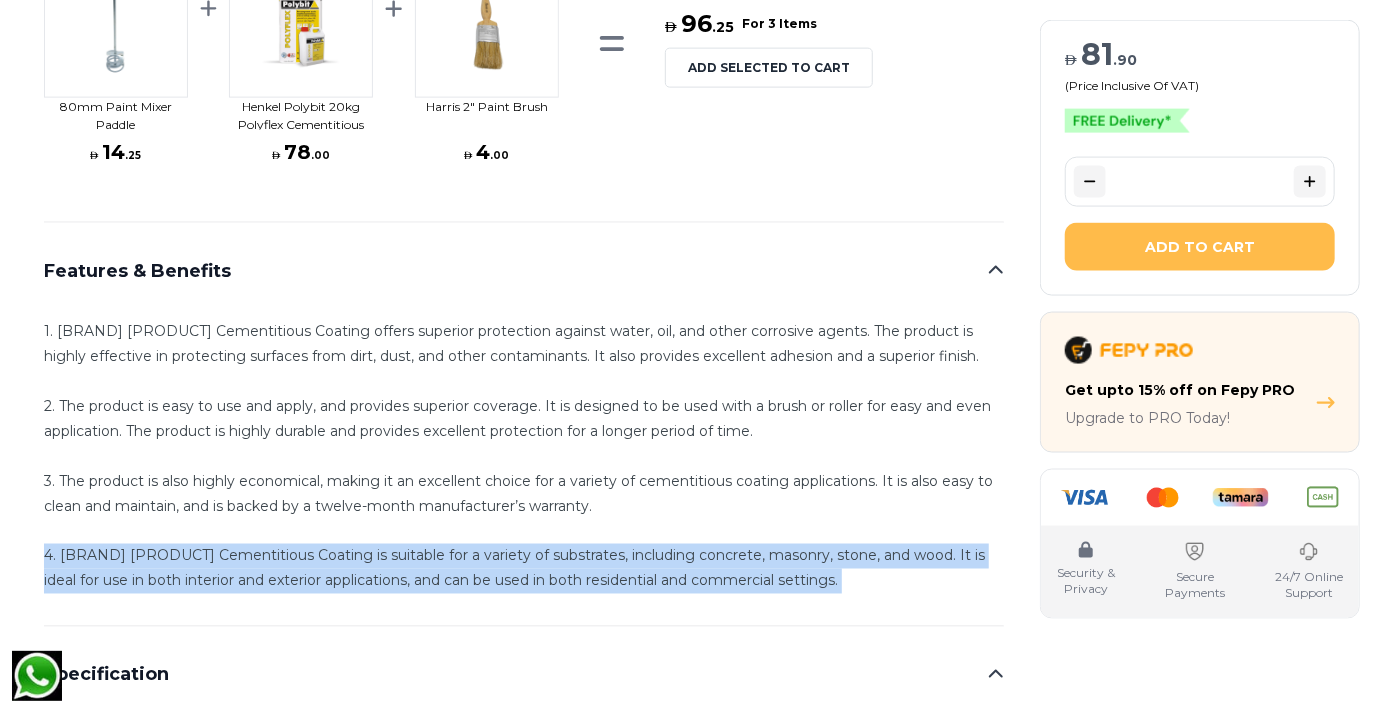 click on "1. Henkel Polybit Polyflex Cementitious Coating offers superior protection against water, oil, and other corrosive agents. The product is highly effective in protecting surfaces from dirt, dust, and other contaminants. It also provides excellent adhesion and a superior finish. 2. The product is easy to use and apply, and provides superior coverage. It is designed to be used with a brush or roller for easy and even application. The product is highly durable and provides excellent protection for a longer period of time. 3. The product is also highly economical, making it an excellent choice for a variety of cementitious coating applications. It is also easy to clean and maintain, and is backed by a twelve-month manufacturer’s warranty. 4. Henkel Polybit Polyflex Cementitious Coating is suitable for a variety of substrates, including concrete, masonry, stone, and wood. It is ideal for use in both interior and exterior applications, and can be used in both residential and commercial settings." at bounding box center [524, 456] 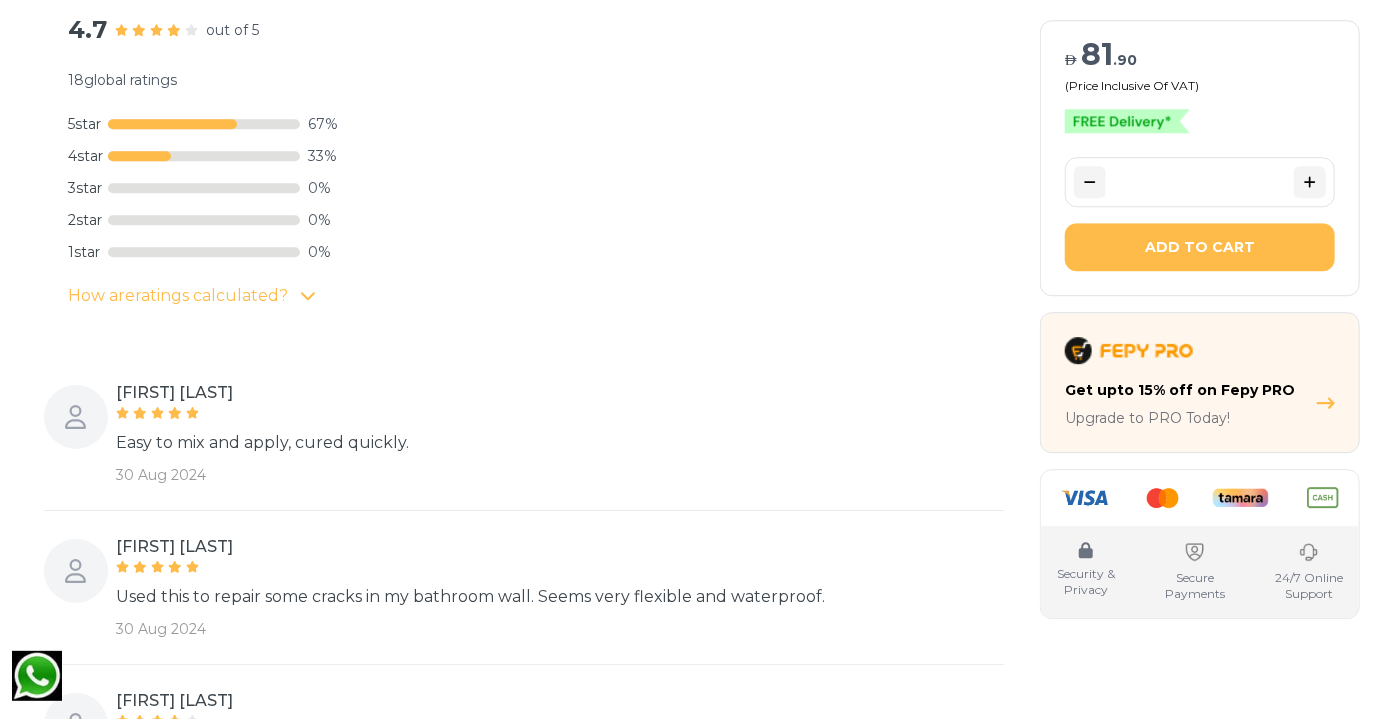 scroll, scrollTop: 2707, scrollLeft: 0, axis: vertical 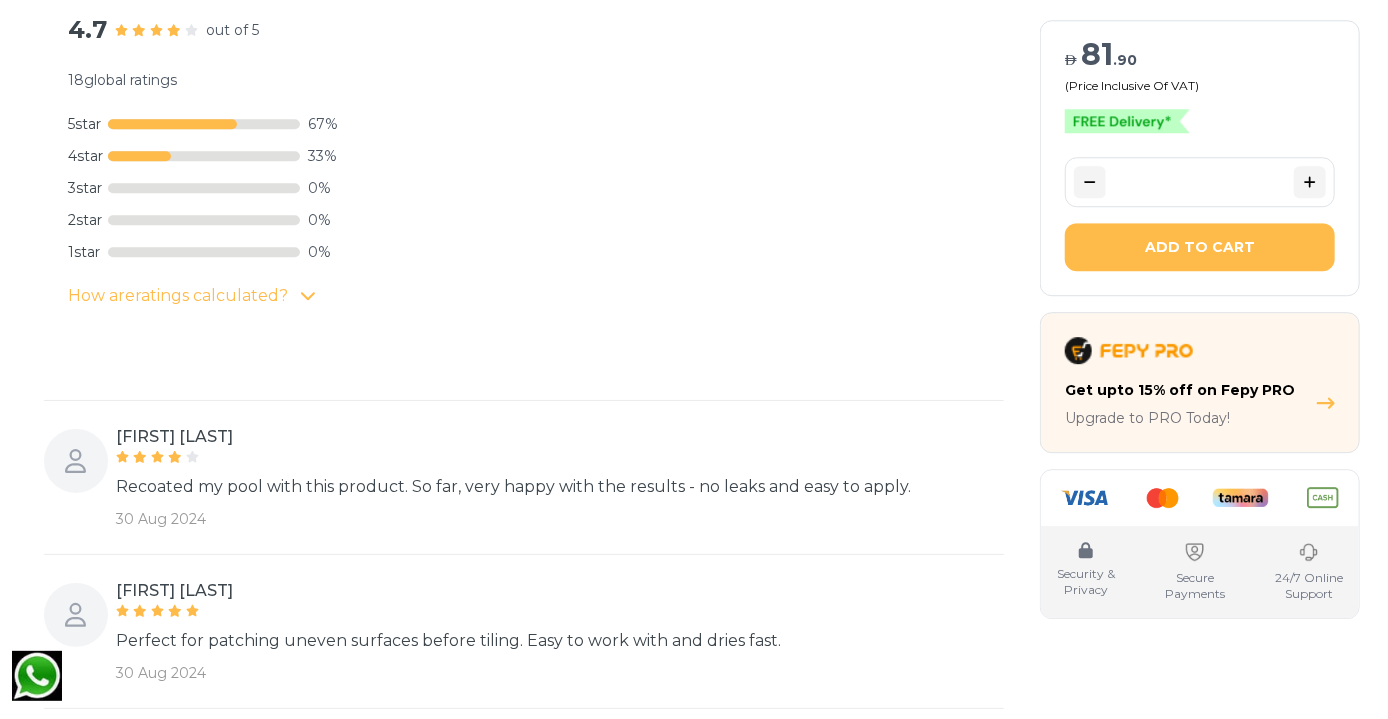 click on "Recoated my pool with this product. So far, very happy with the results - no leaks and easy to apply." at bounding box center (513, 487) 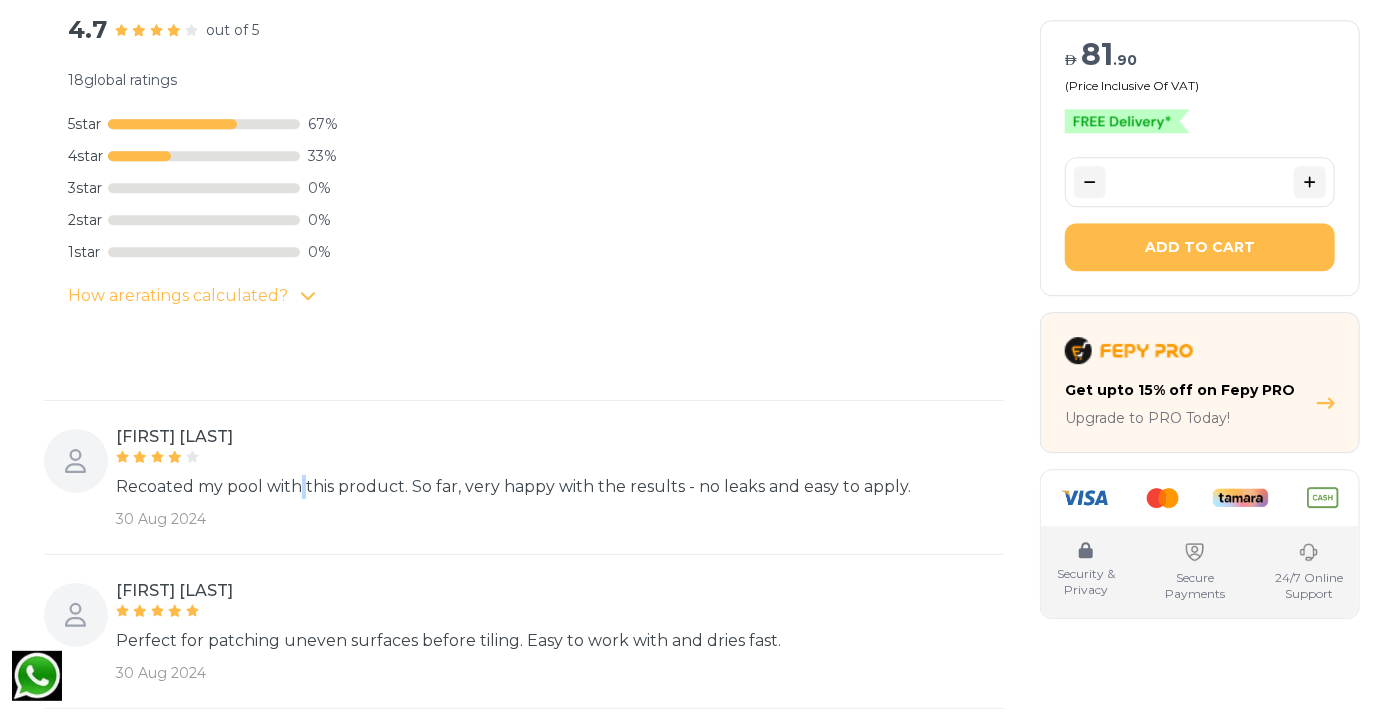click on "Recoated my pool with this product. So far, very happy with the results - no leaks and easy to apply." at bounding box center [513, 487] 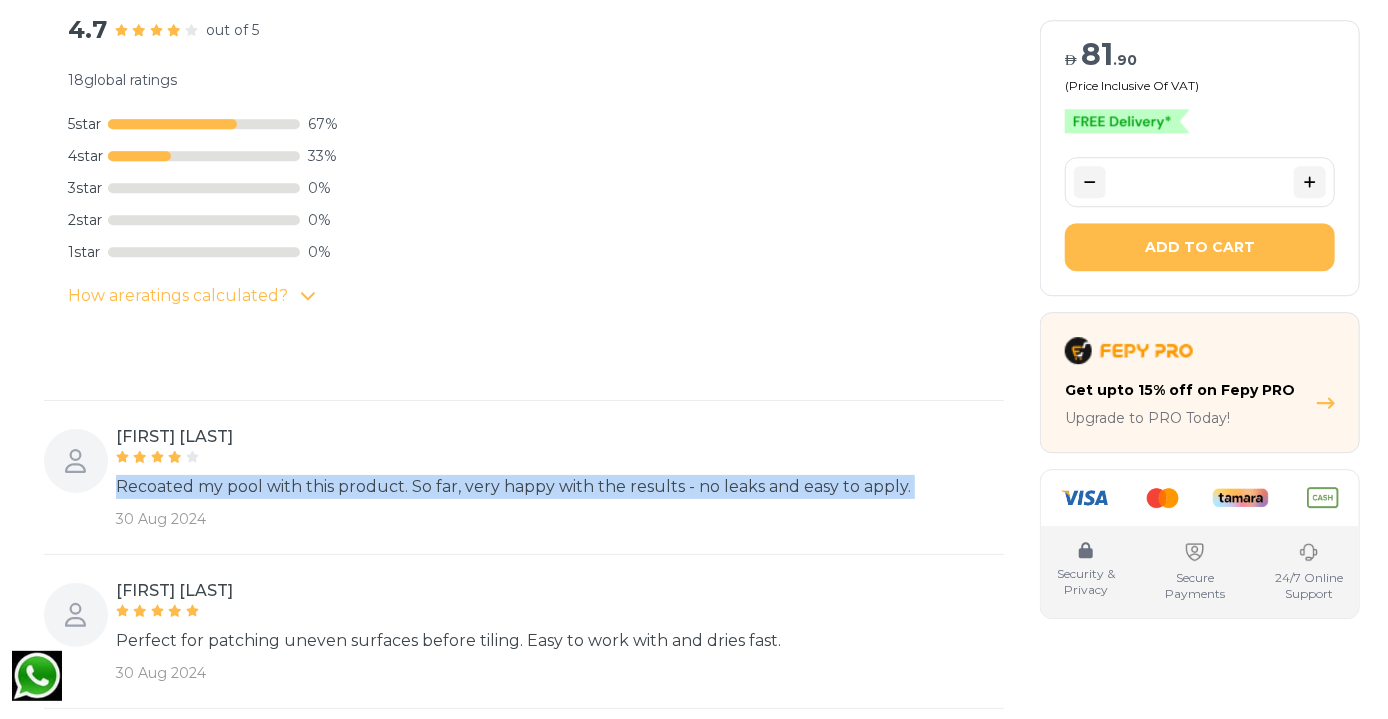 click on "Recoated my pool with this product. So far, very happy with the results - no leaks and easy to apply." at bounding box center (513, 487) 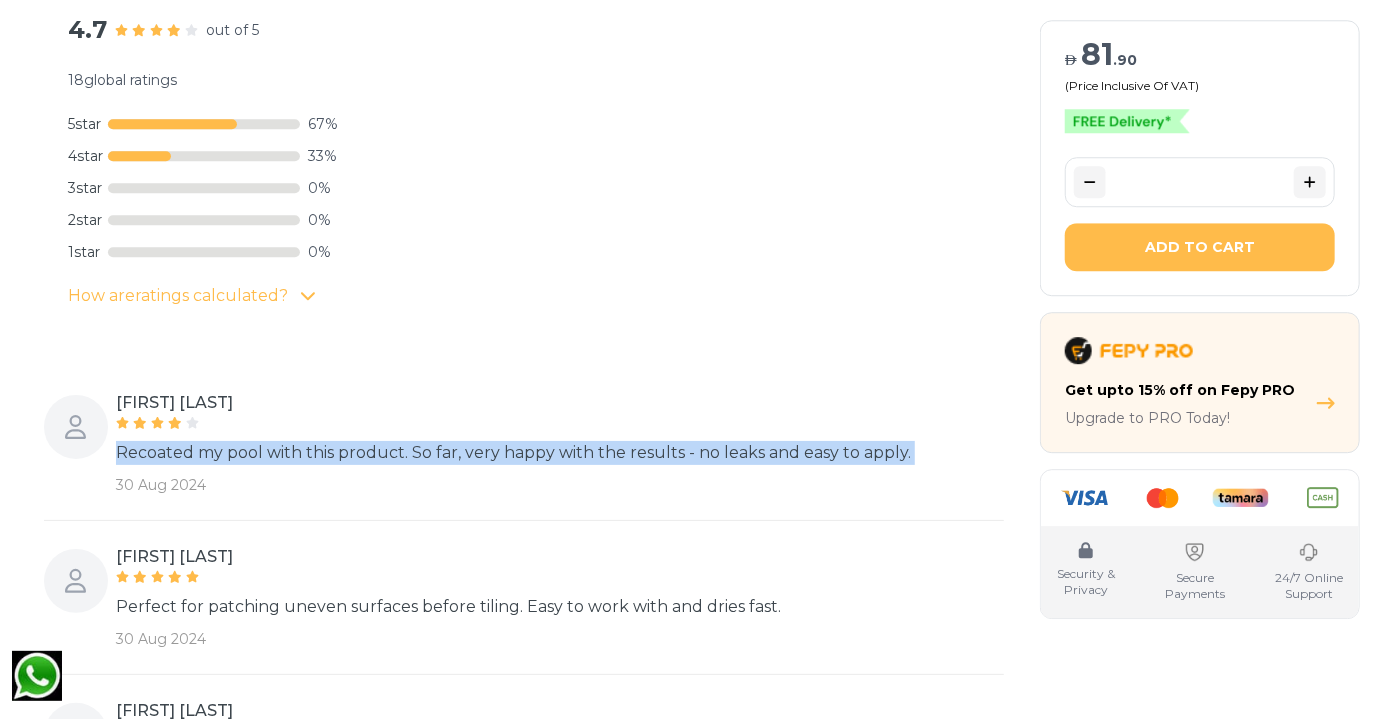 scroll, scrollTop: 0, scrollLeft: 0, axis: both 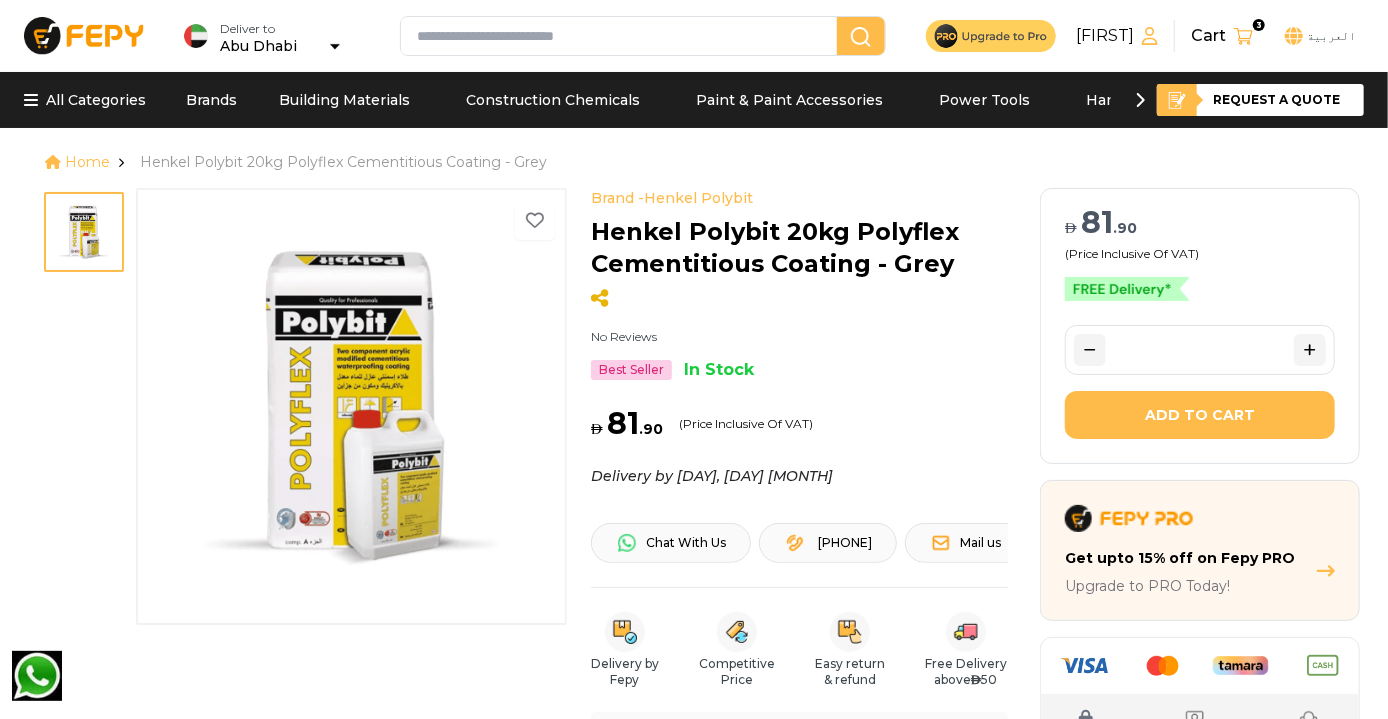 click on "[FIRST]" at bounding box center (1117, 36) 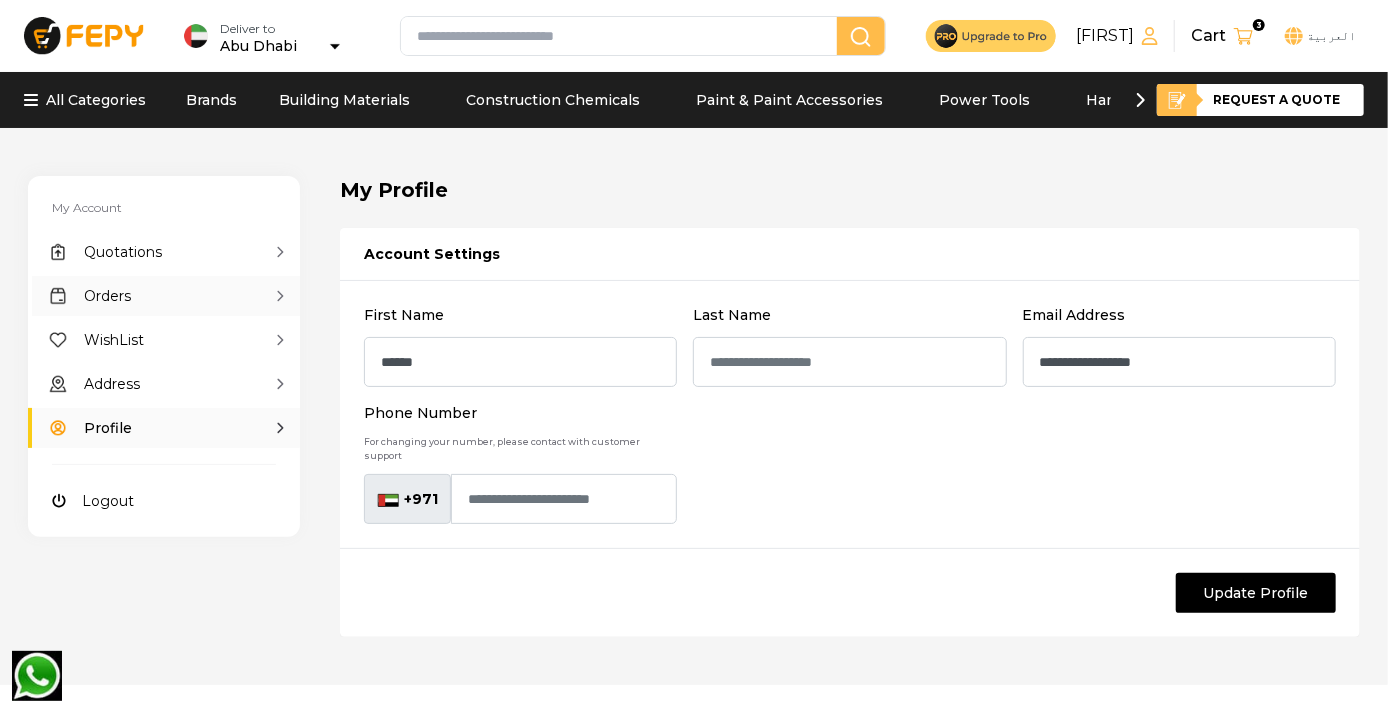 click on "Orders" at bounding box center (164, 296) 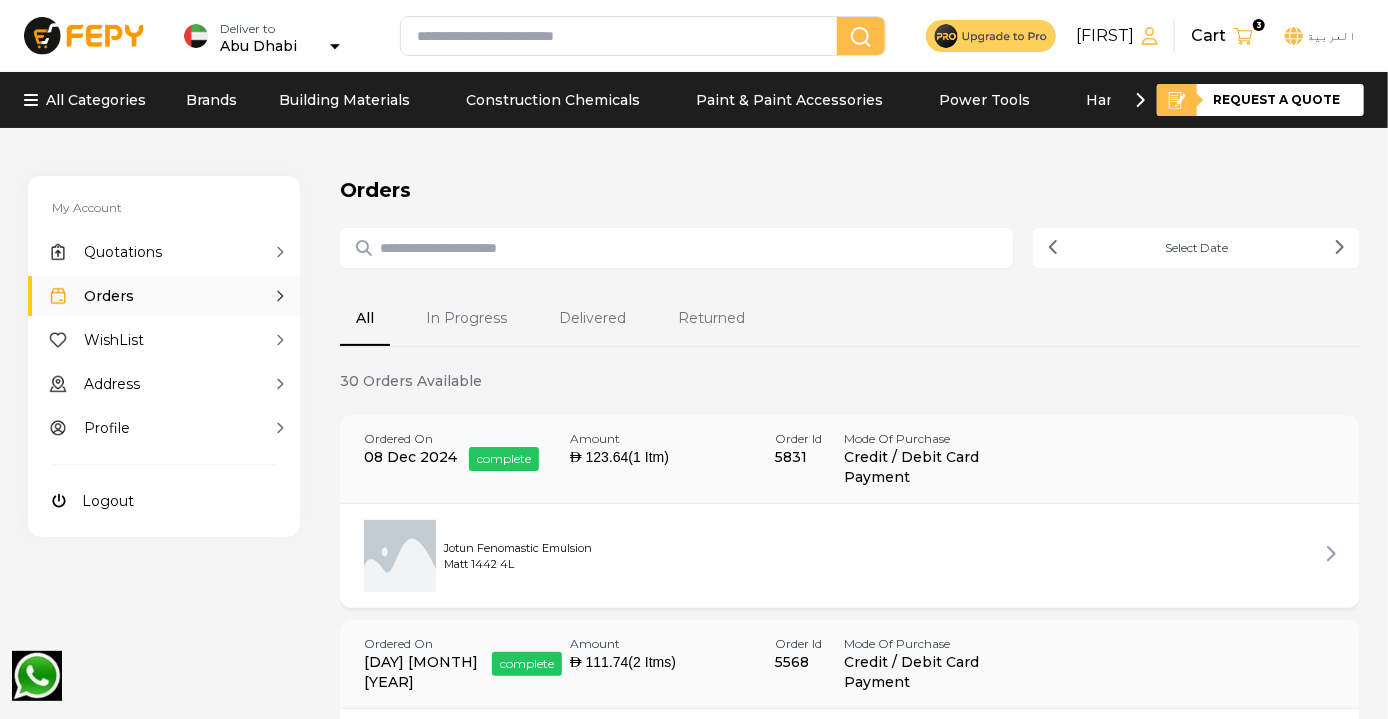 click at bounding box center [689, 248] 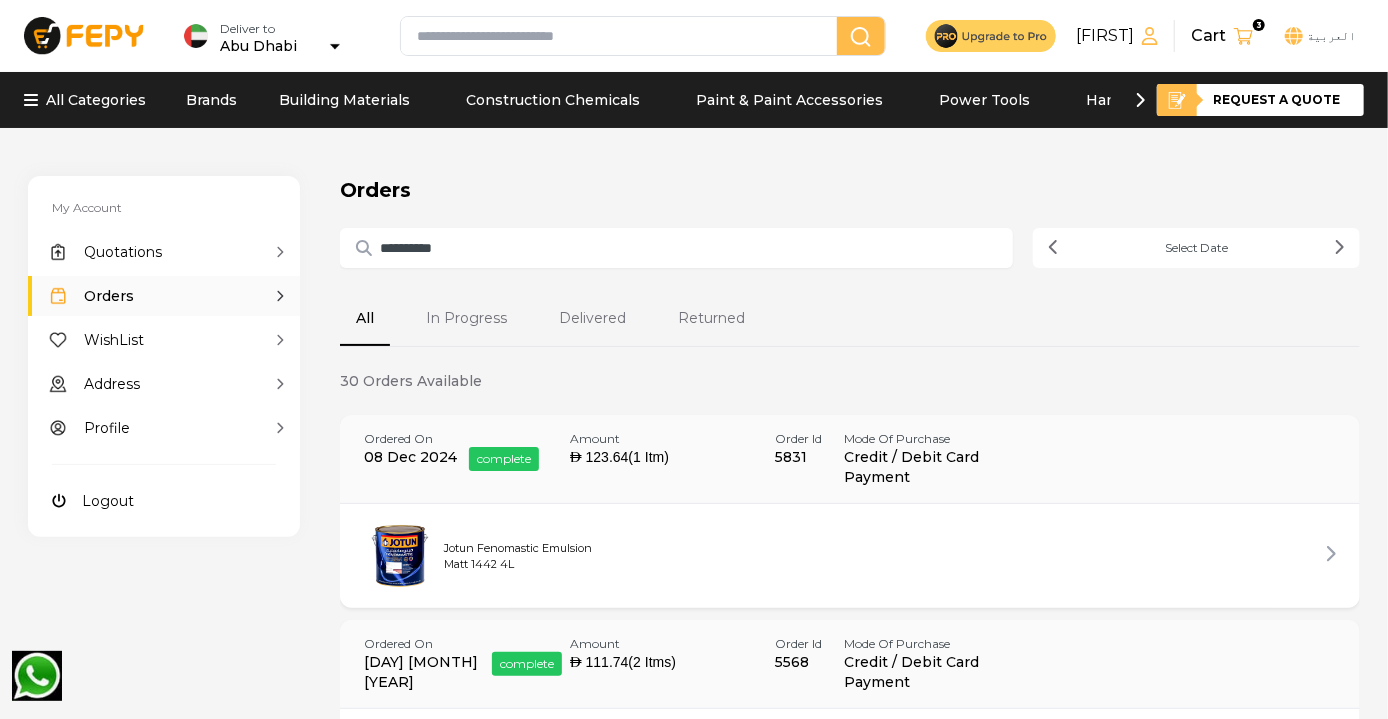 type on "**********" 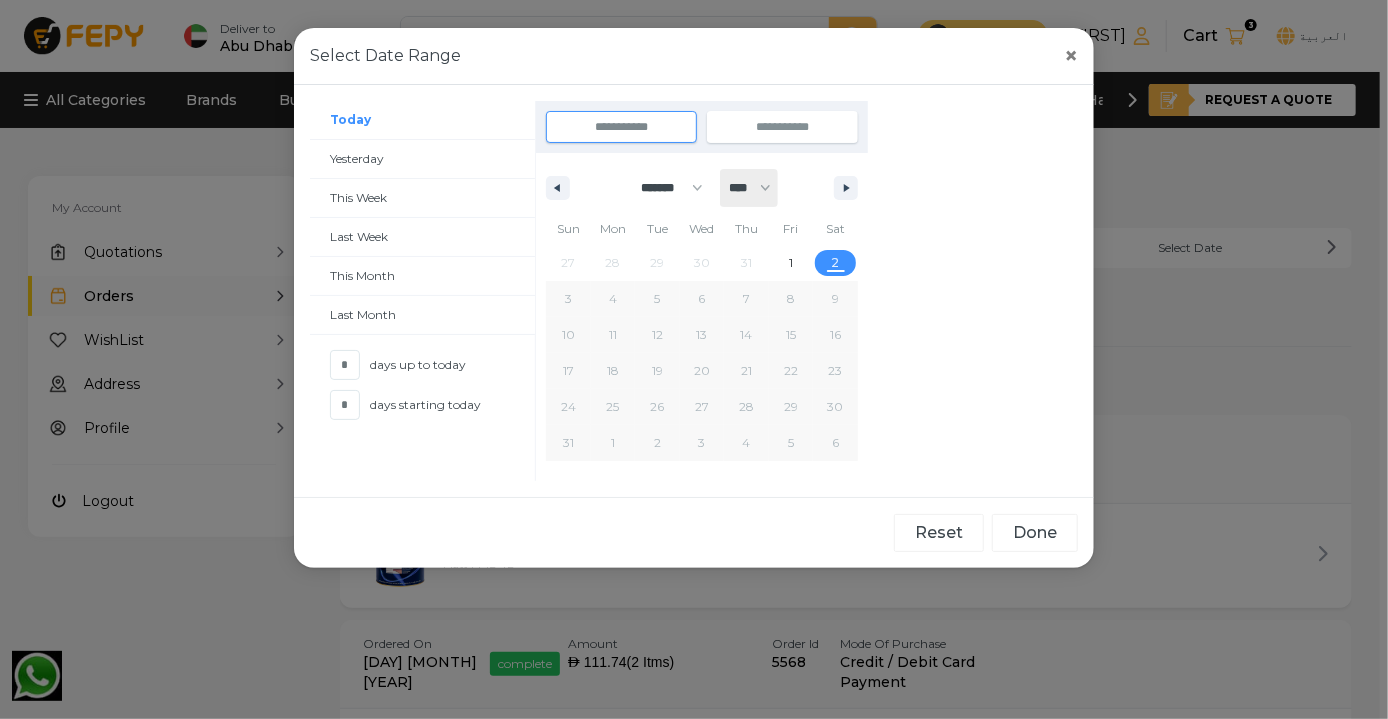 click on "**********" at bounding box center [749, 188] 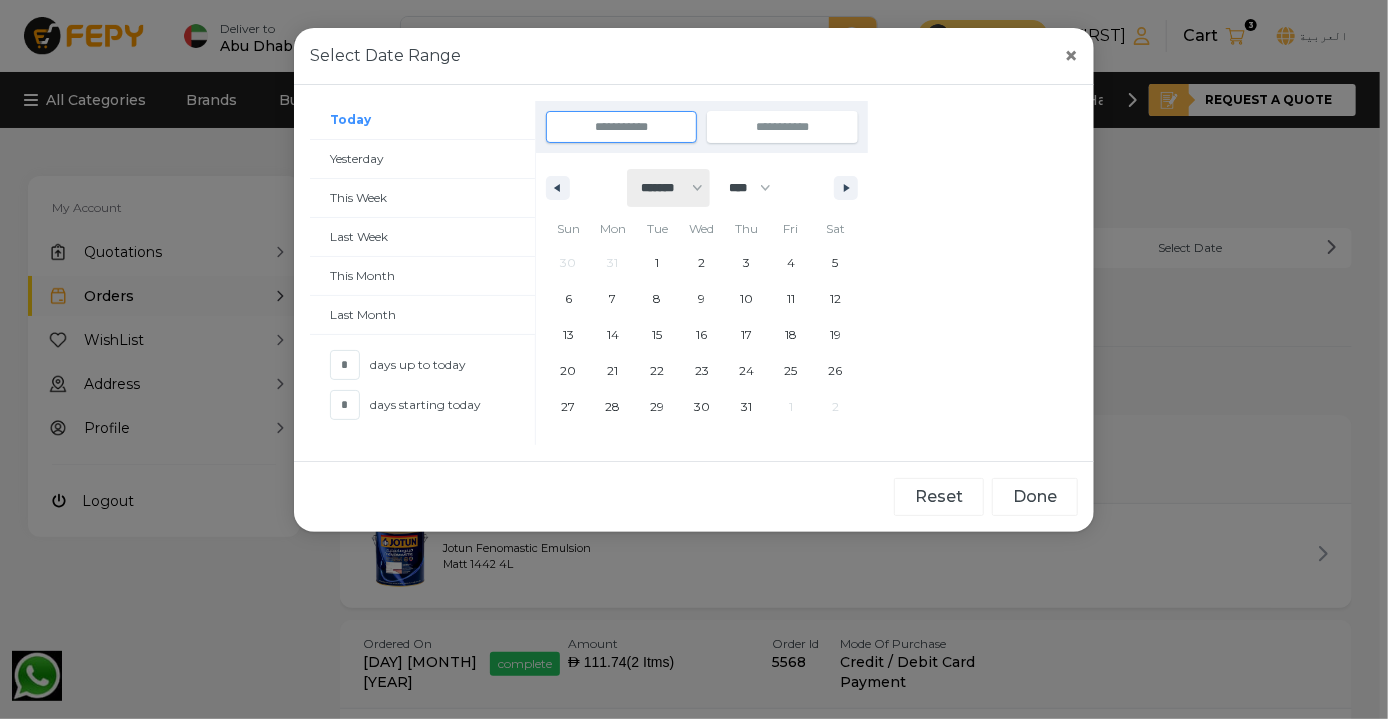 click on "******* ******** ***** ***** *** **** **** ****** ********* ******* ******** ********" at bounding box center [668, 188] 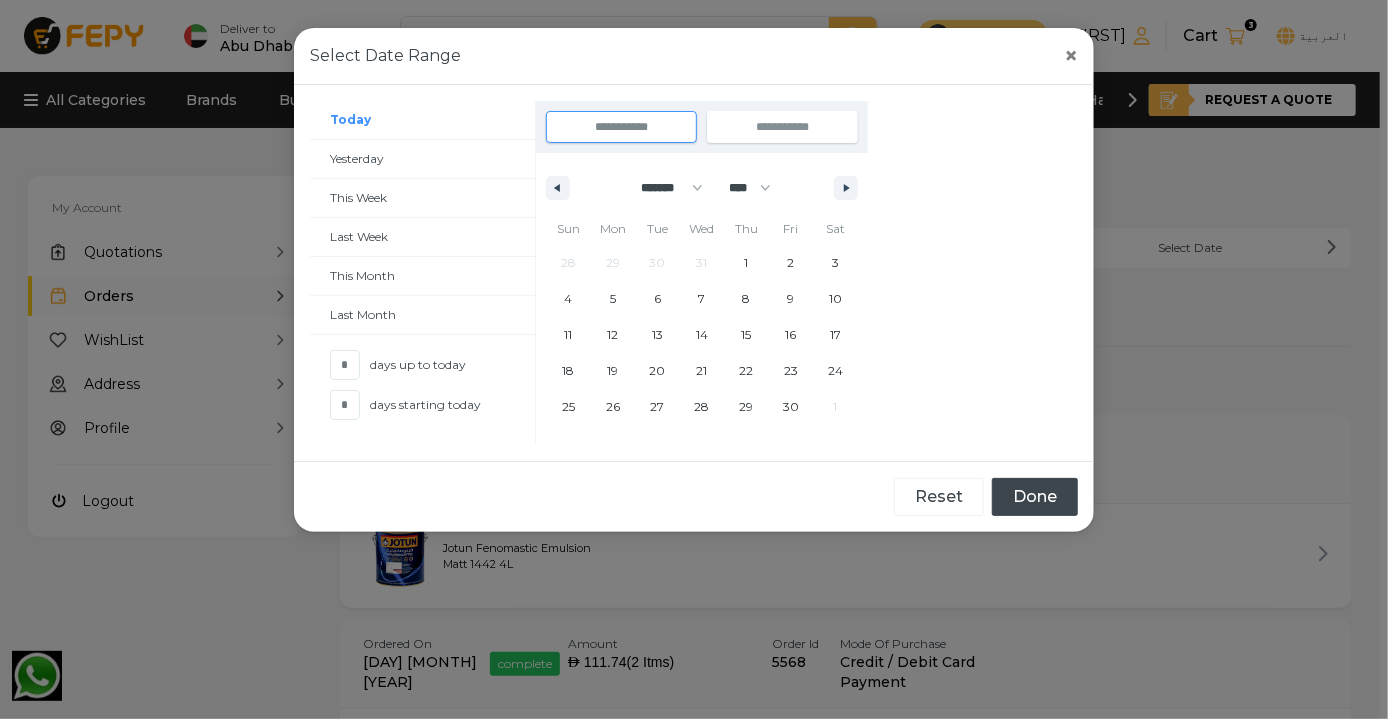 click on "Done" at bounding box center [1035, 497] 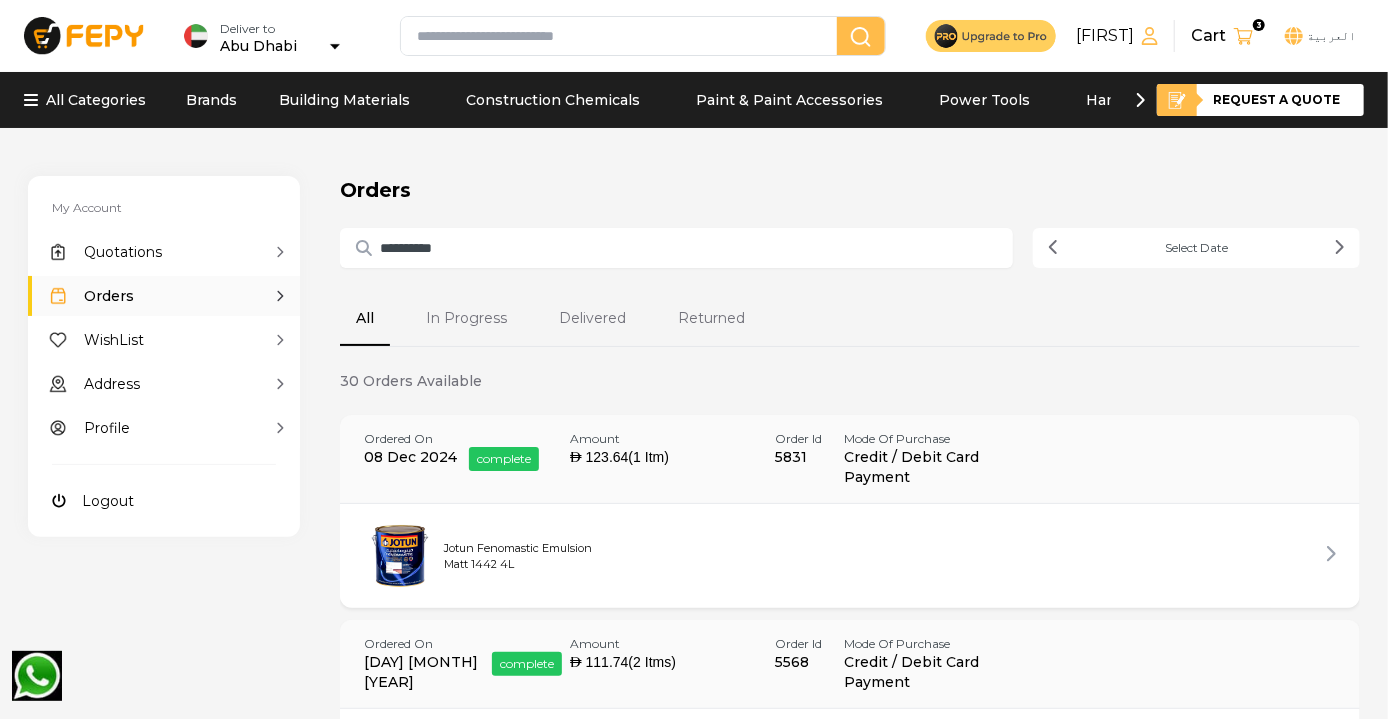 scroll, scrollTop: 0, scrollLeft: 0, axis: both 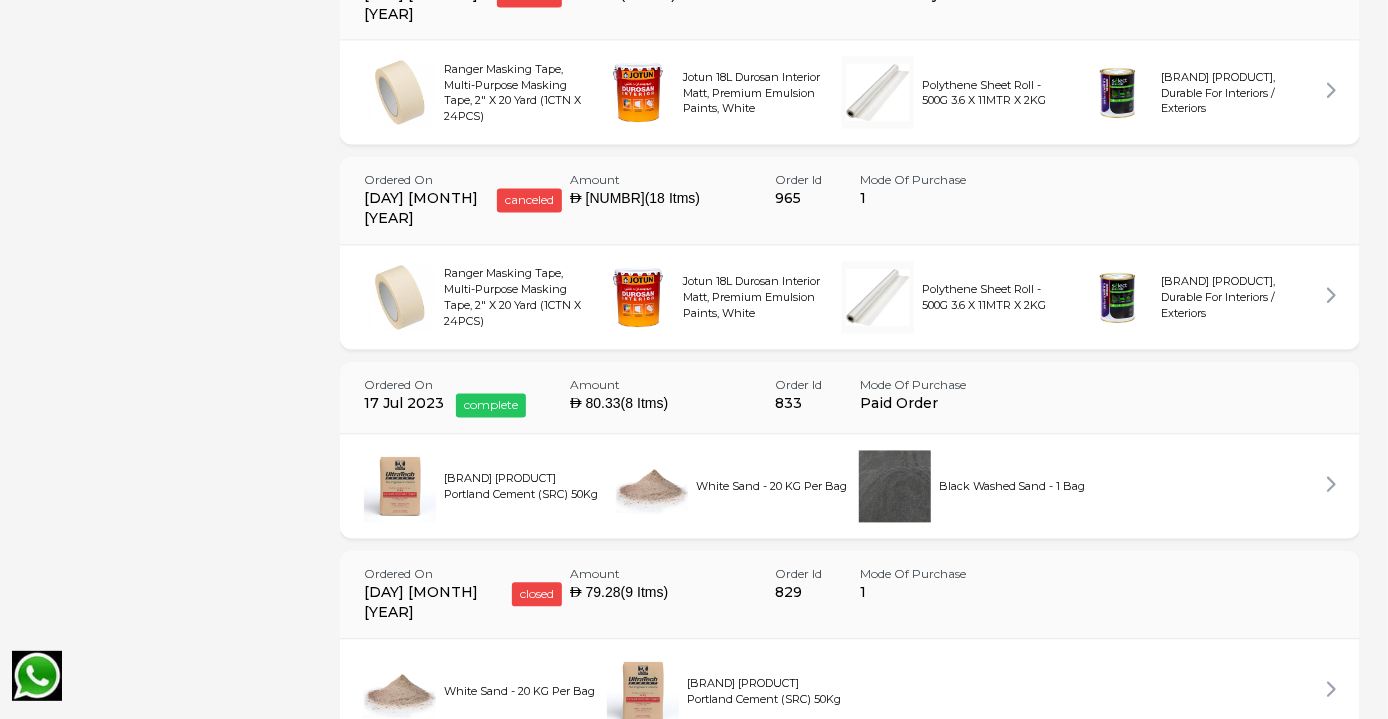 click 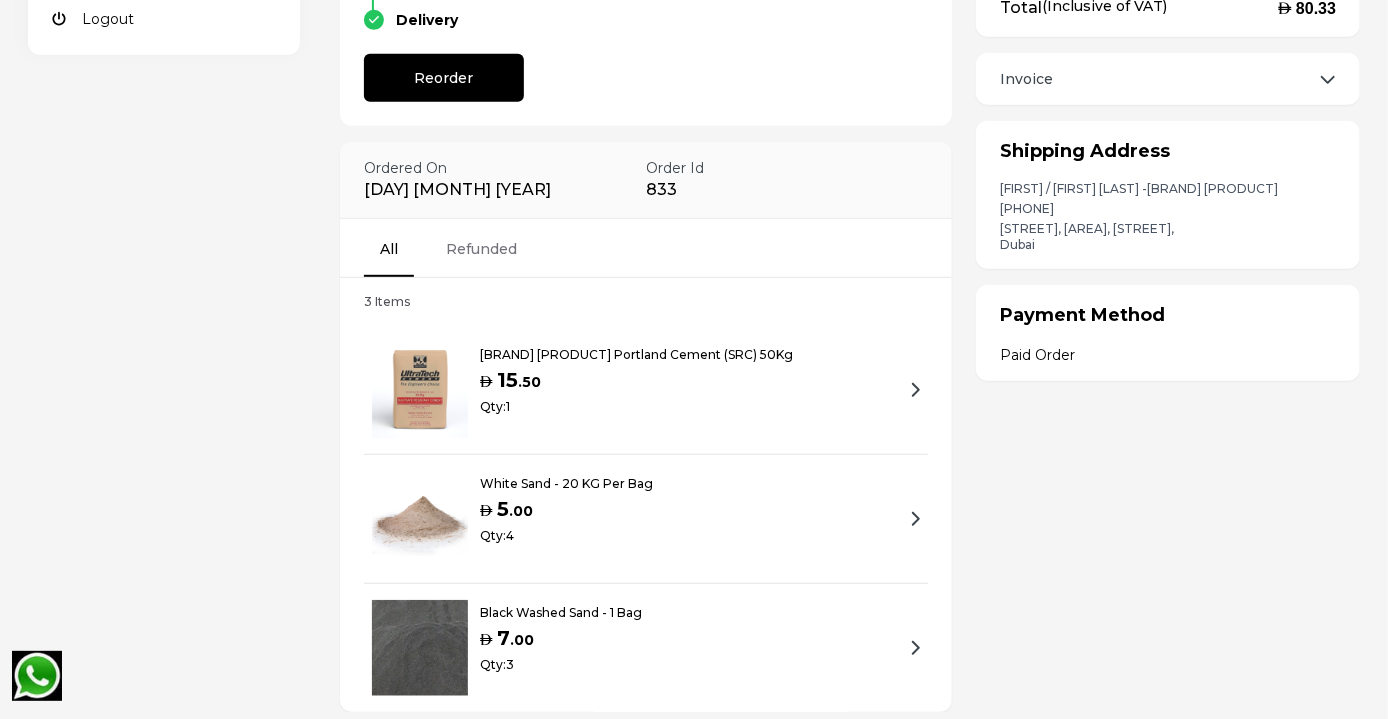 scroll, scrollTop: 485, scrollLeft: 0, axis: vertical 